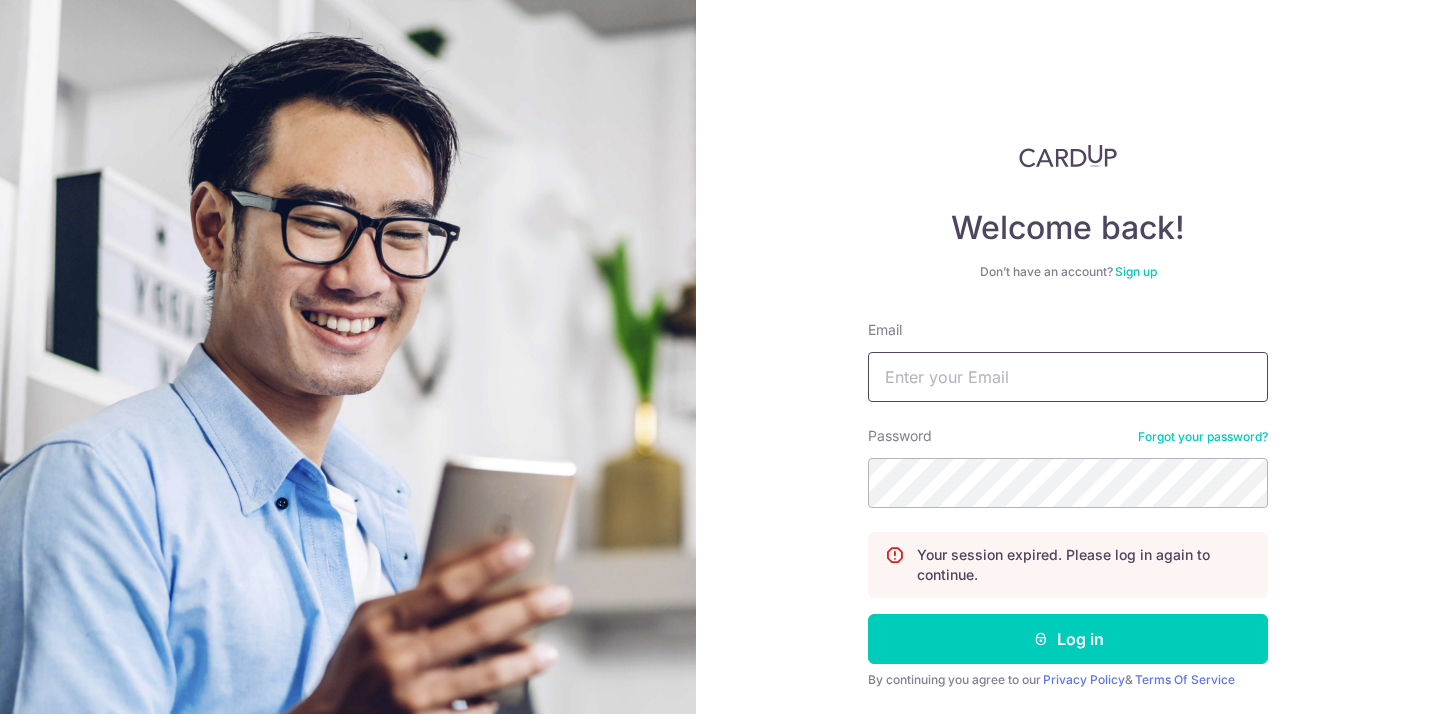 scroll, scrollTop: 0, scrollLeft: 0, axis: both 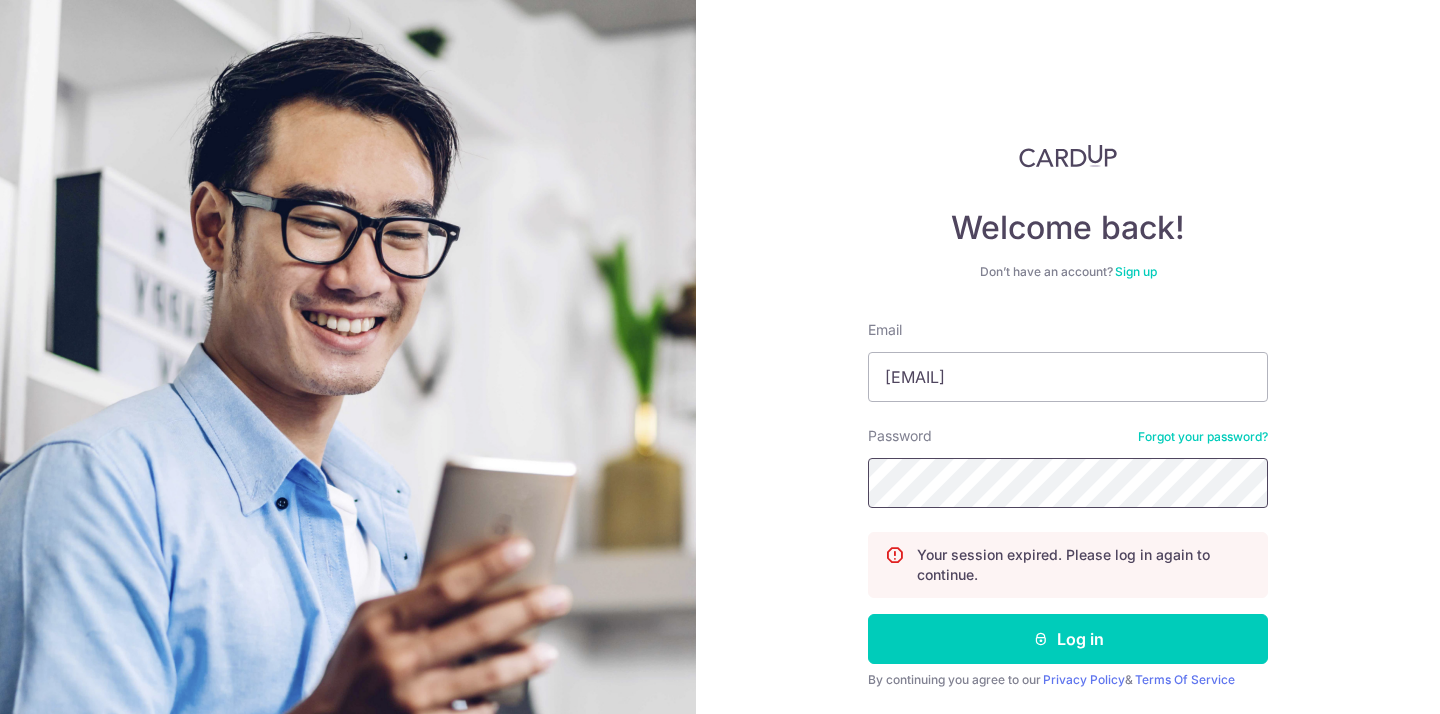 click on "Log in" at bounding box center (1068, 639) 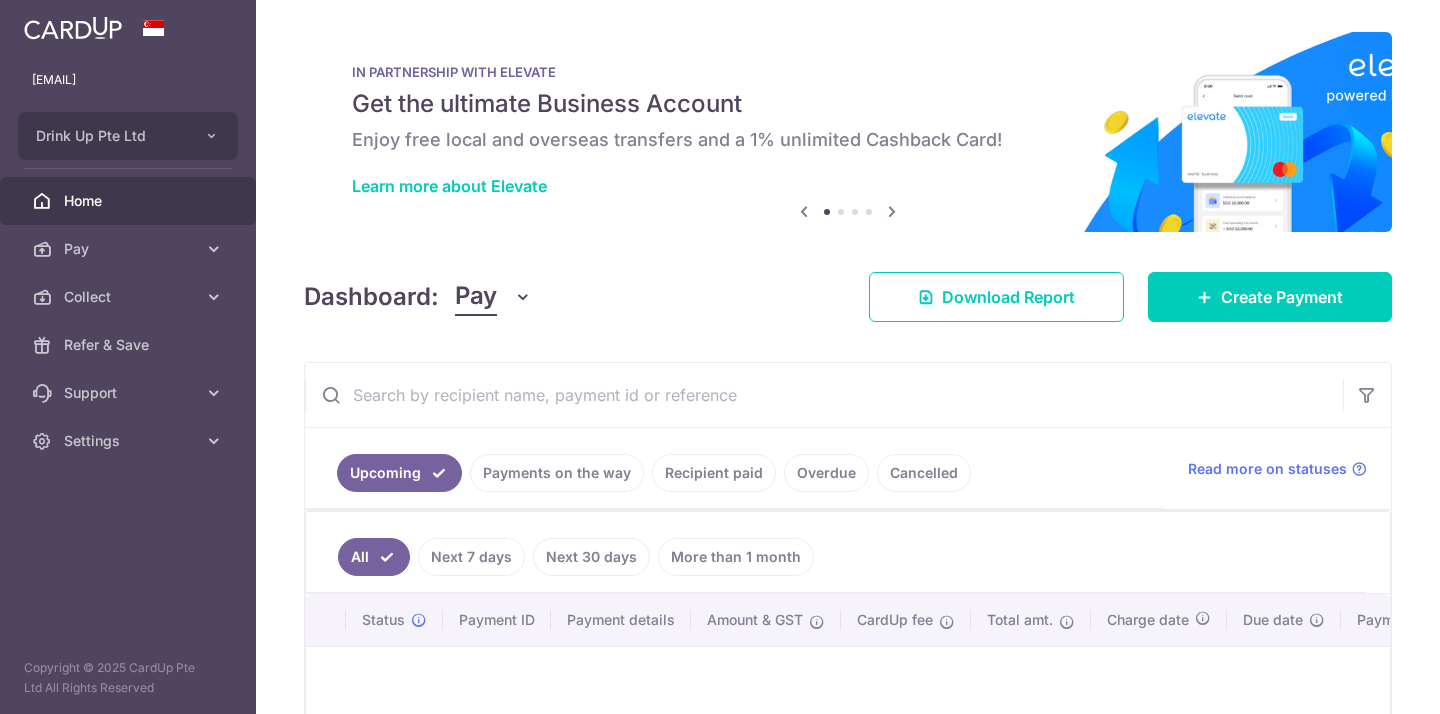 scroll, scrollTop: 0, scrollLeft: 0, axis: both 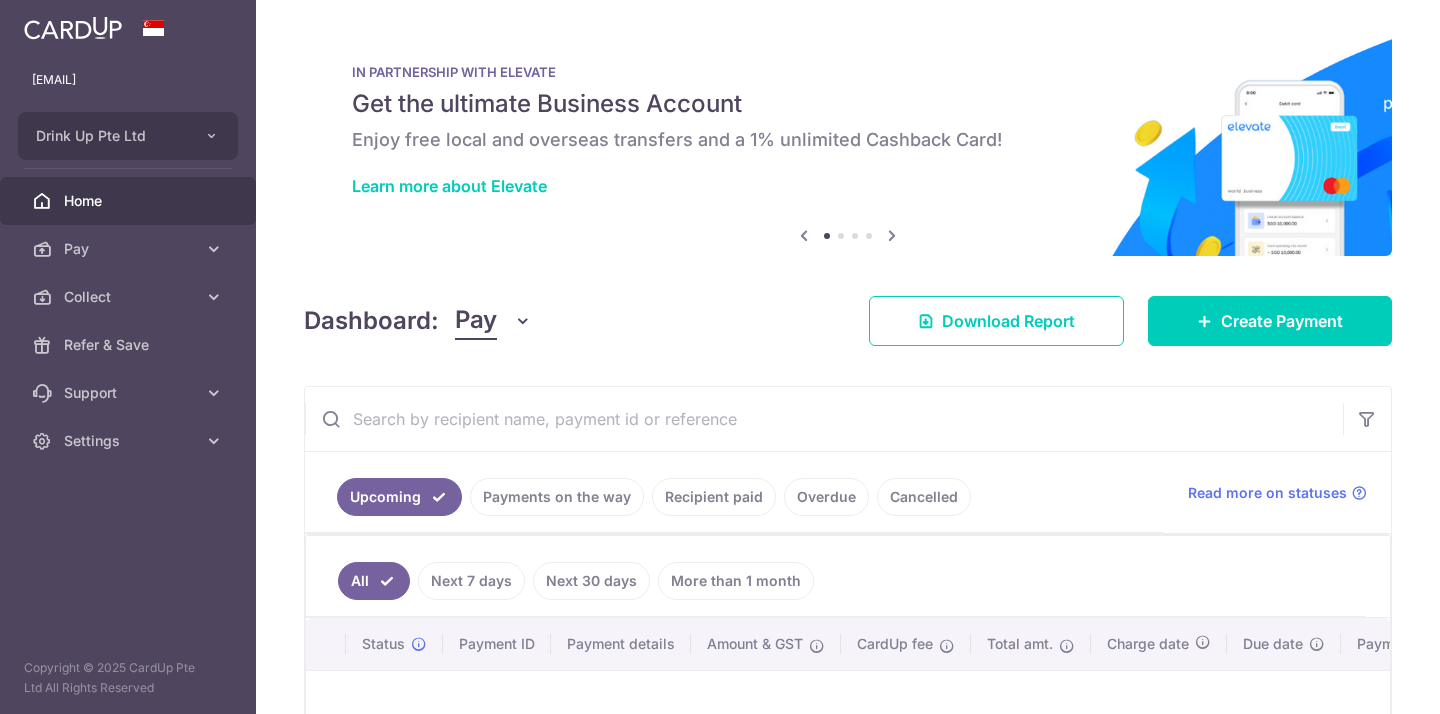 click on "Recipient paid" at bounding box center (714, 497) 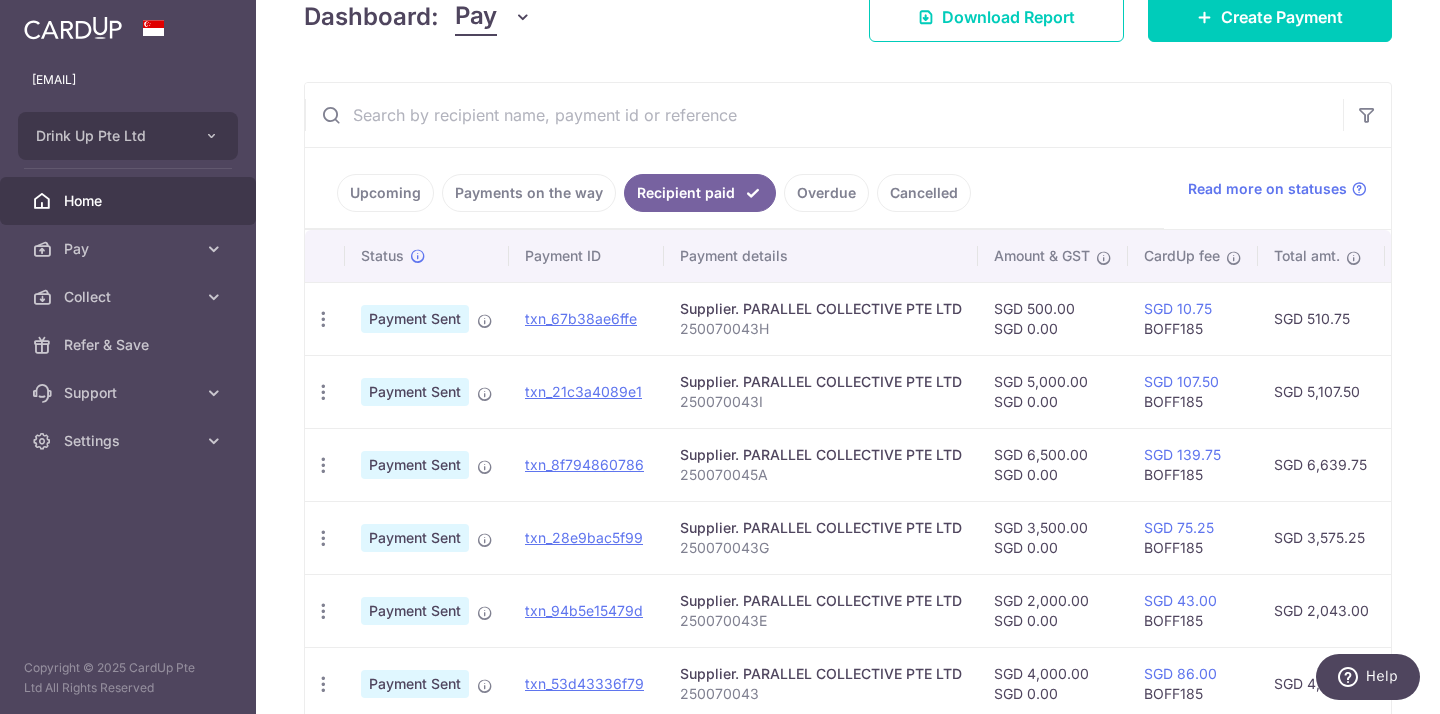 scroll, scrollTop: 305, scrollLeft: 0, axis: vertical 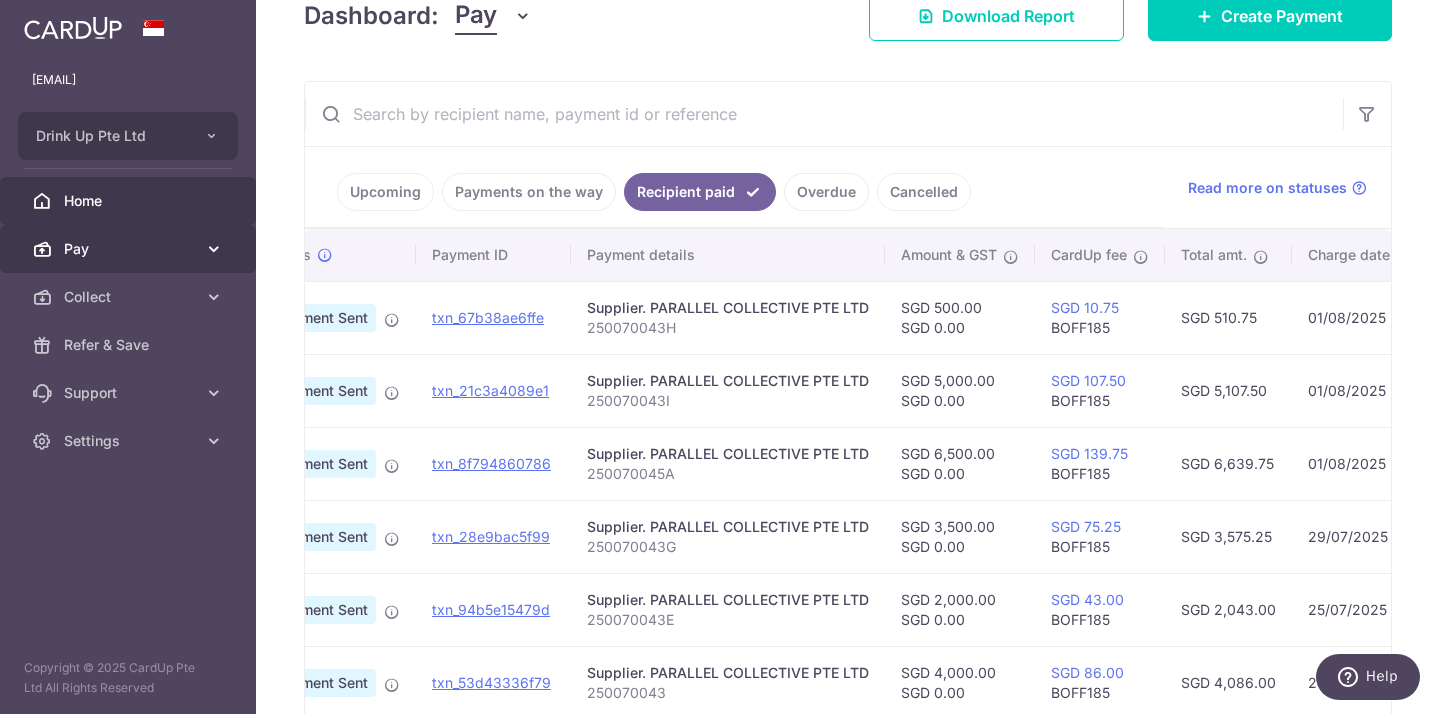 click on "Pay" at bounding box center (130, 249) 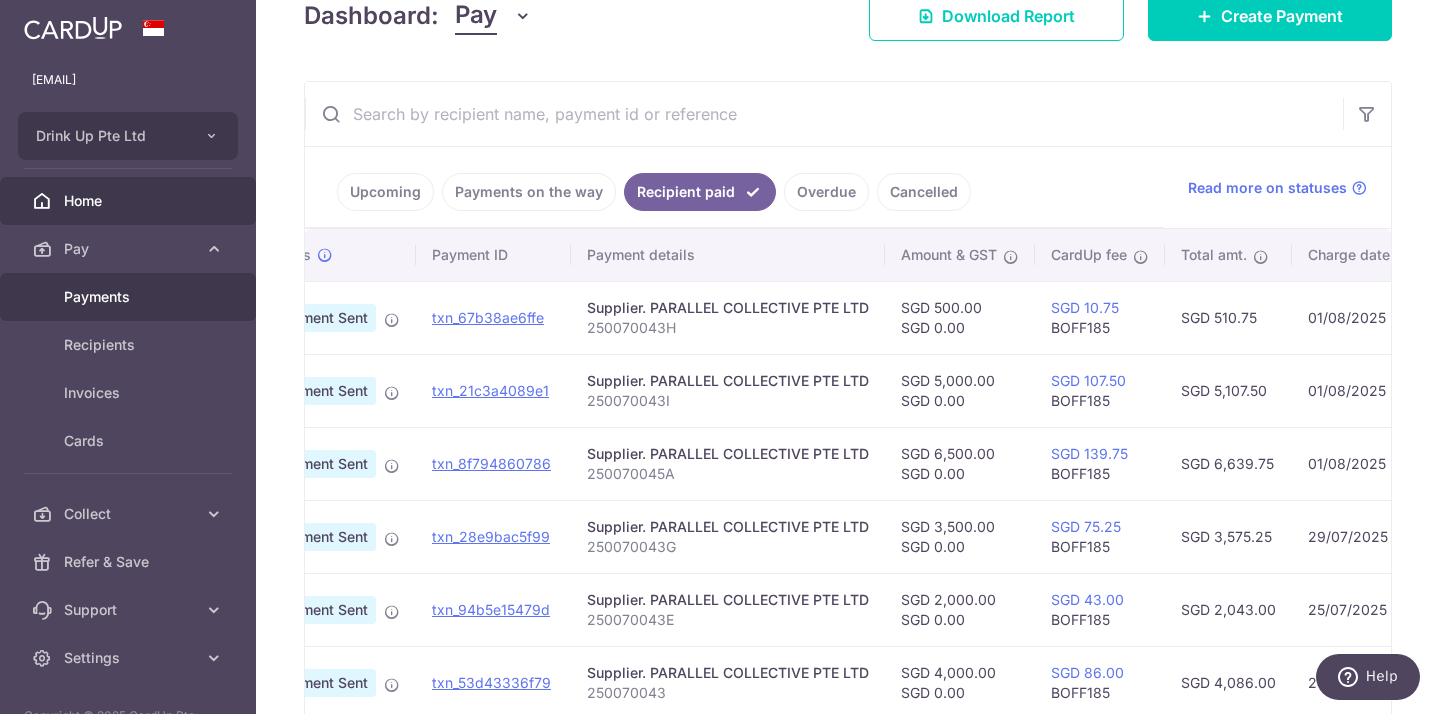 click on "Payments" at bounding box center (130, 297) 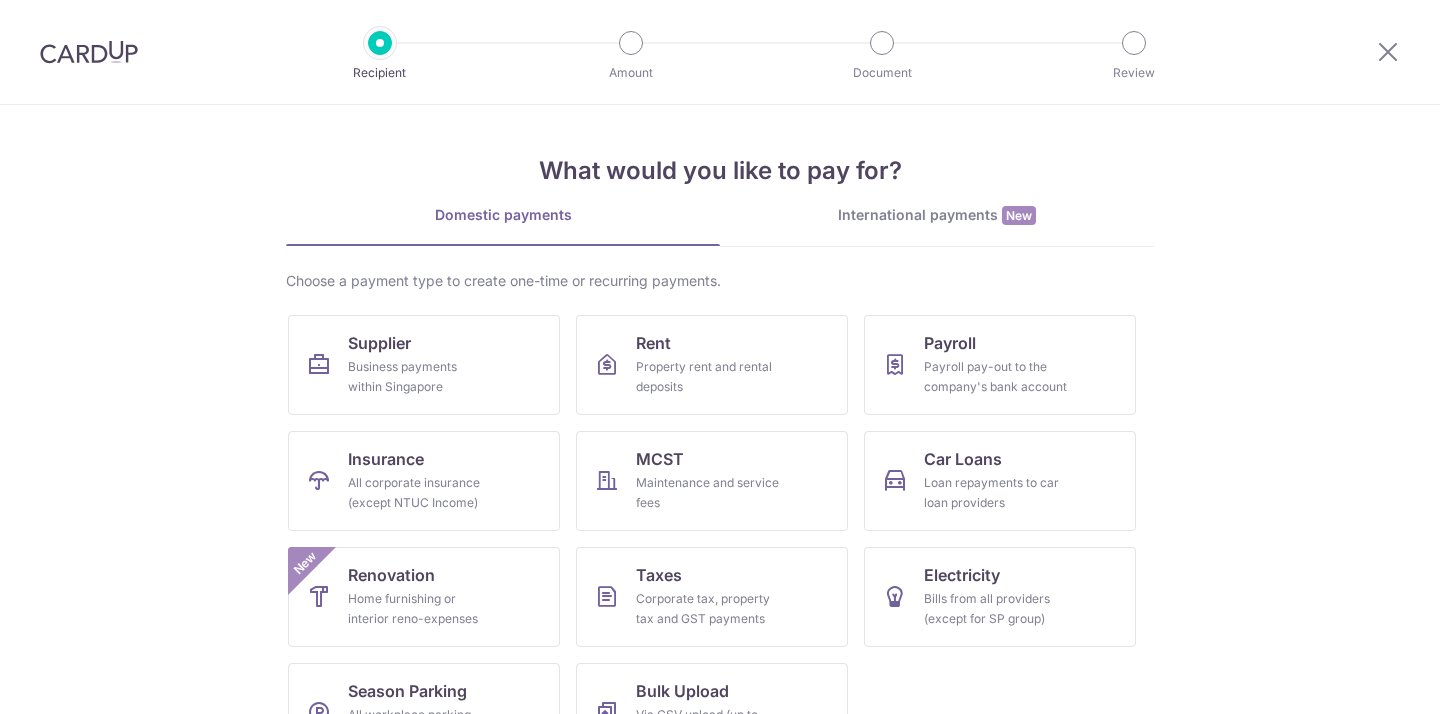 scroll, scrollTop: 0, scrollLeft: 0, axis: both 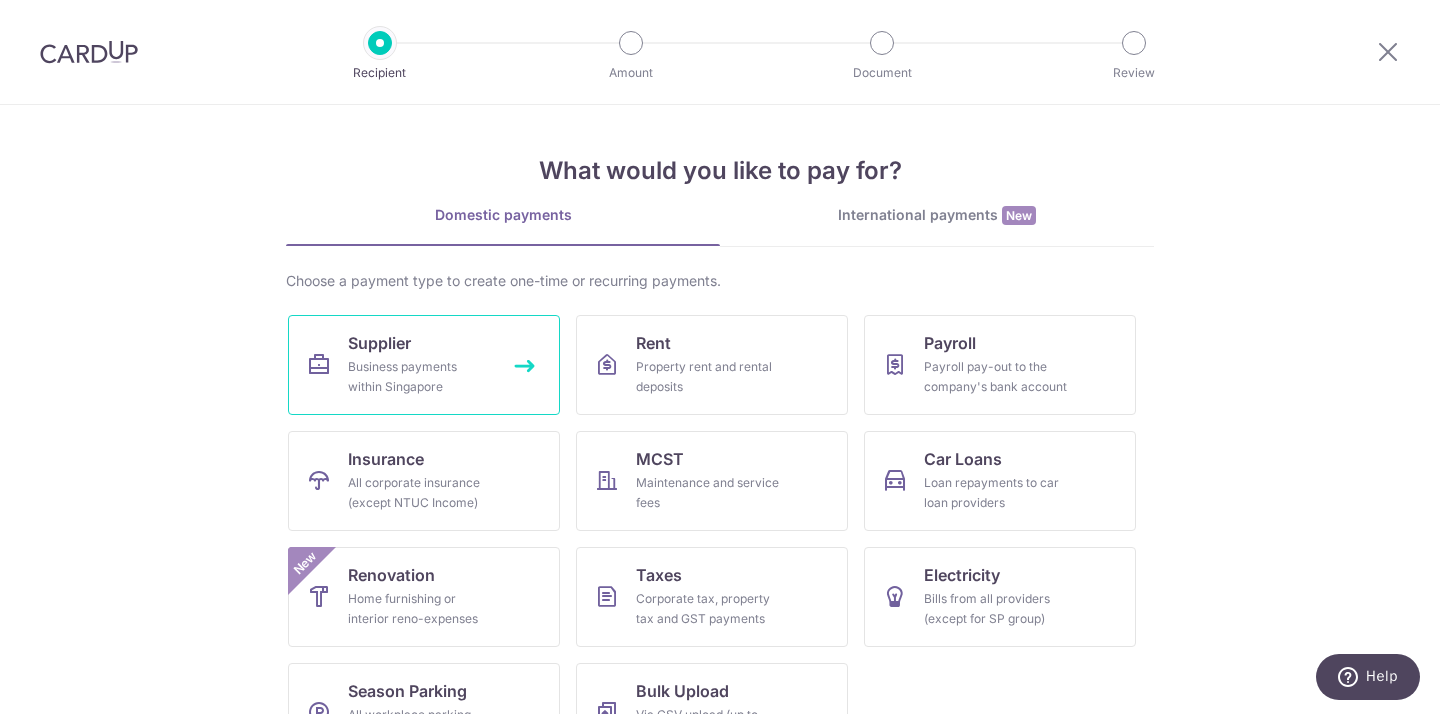 click on "Supplier Business payments within Singapore" at bounding box center [424, 365] 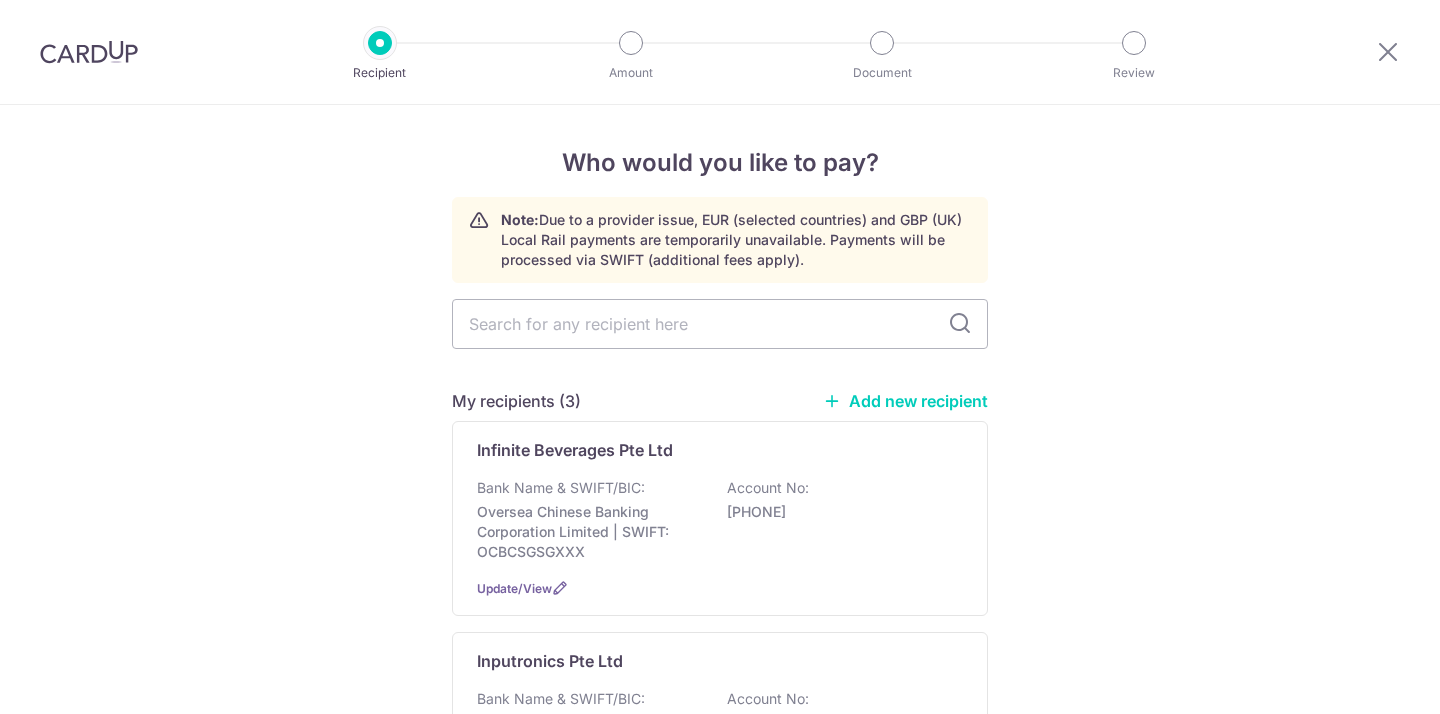 scroll, scrollTop: 0, scrollLeft: 0, axis: both 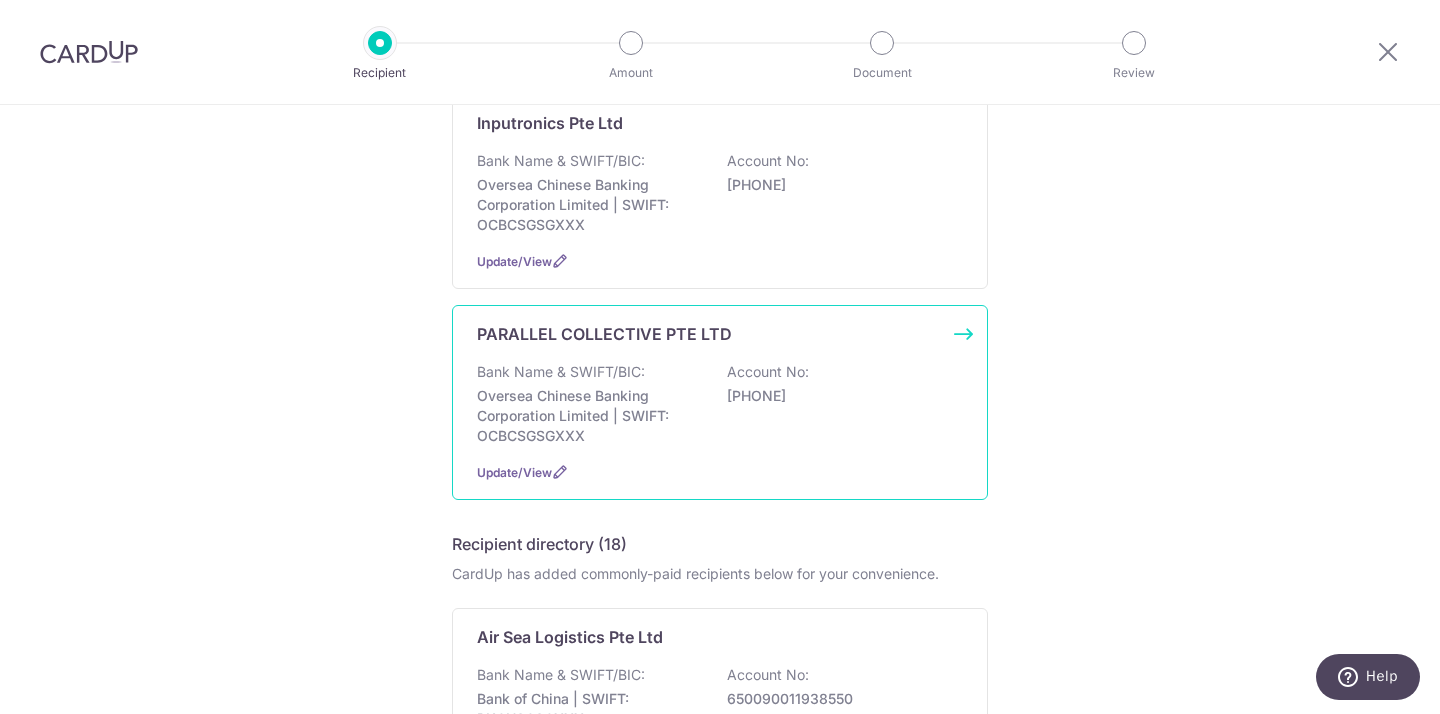 click on "Bank Name & SWIFT/BIC:" at bounding box center (561, 372) 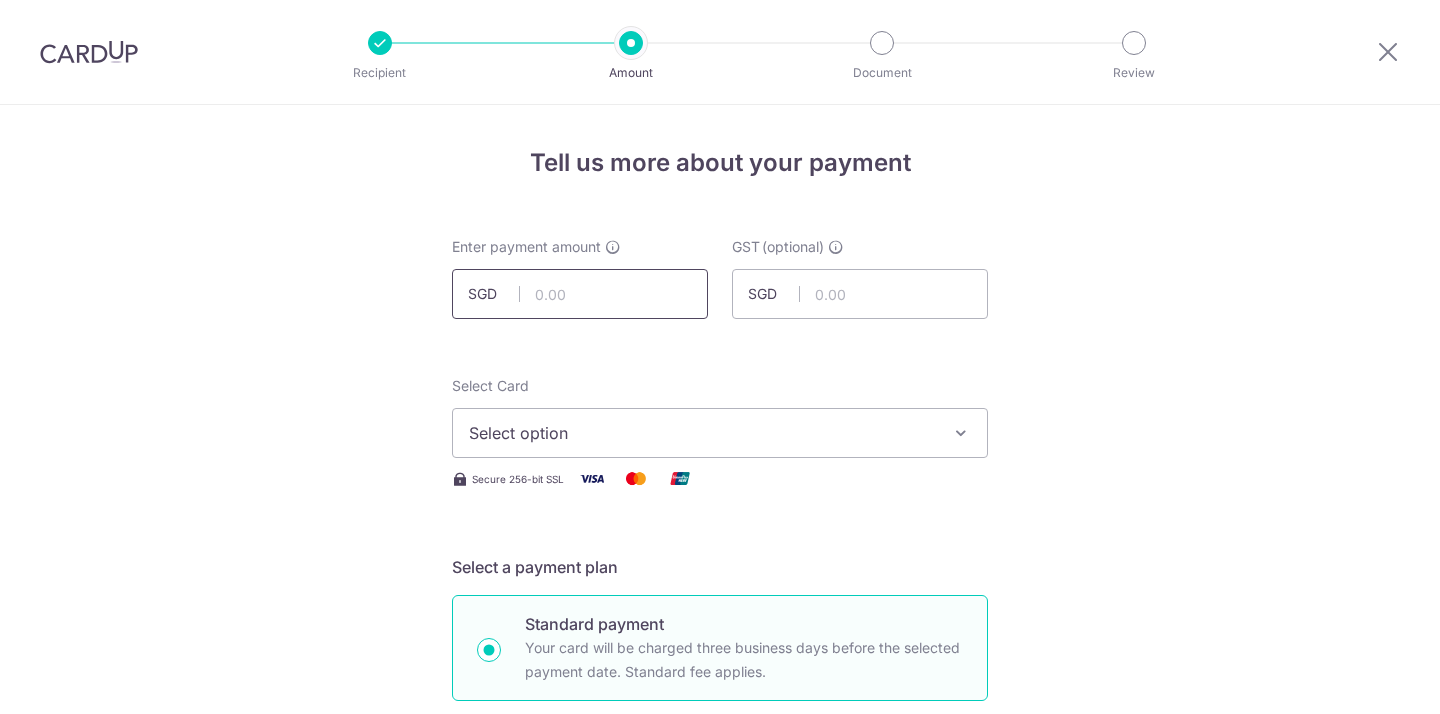 scroll, scrollTop: 0, scrollLeft: 0, axis: both 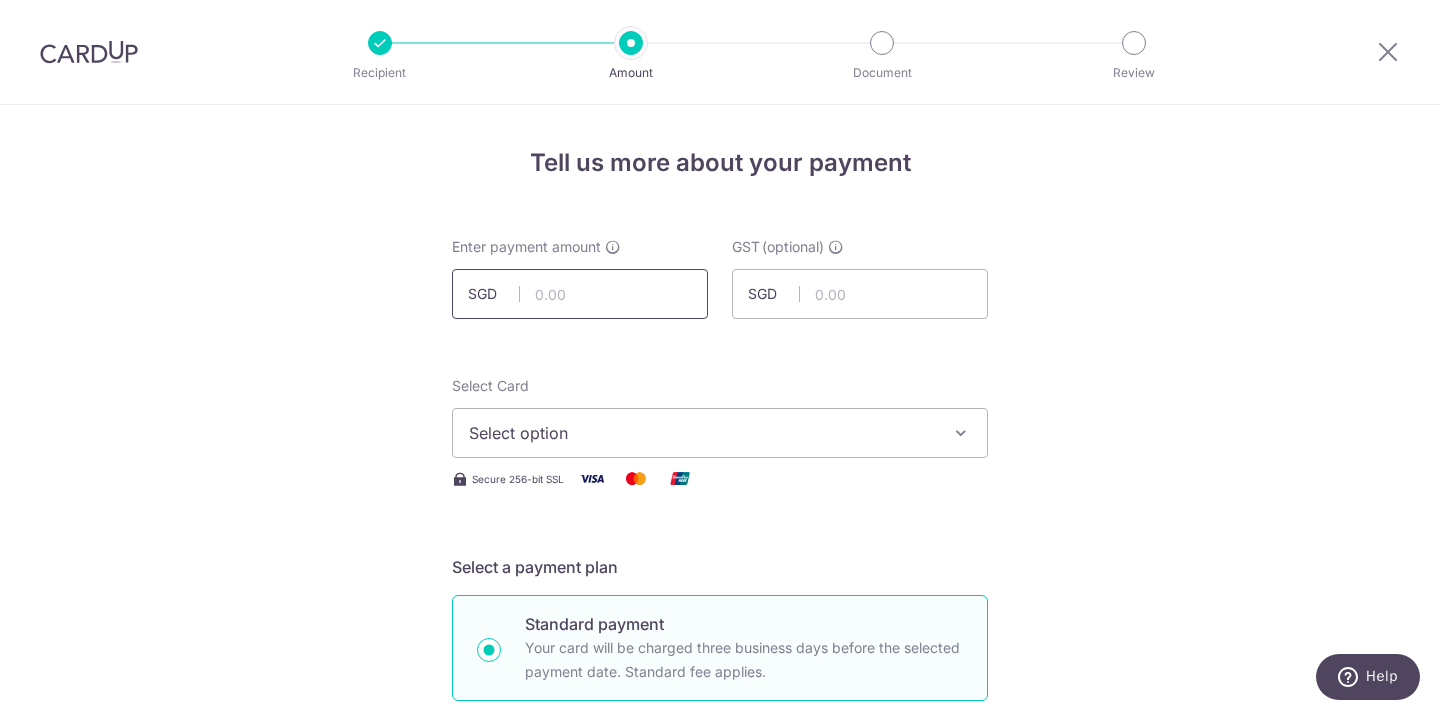 click at bounding box center [580, 294] 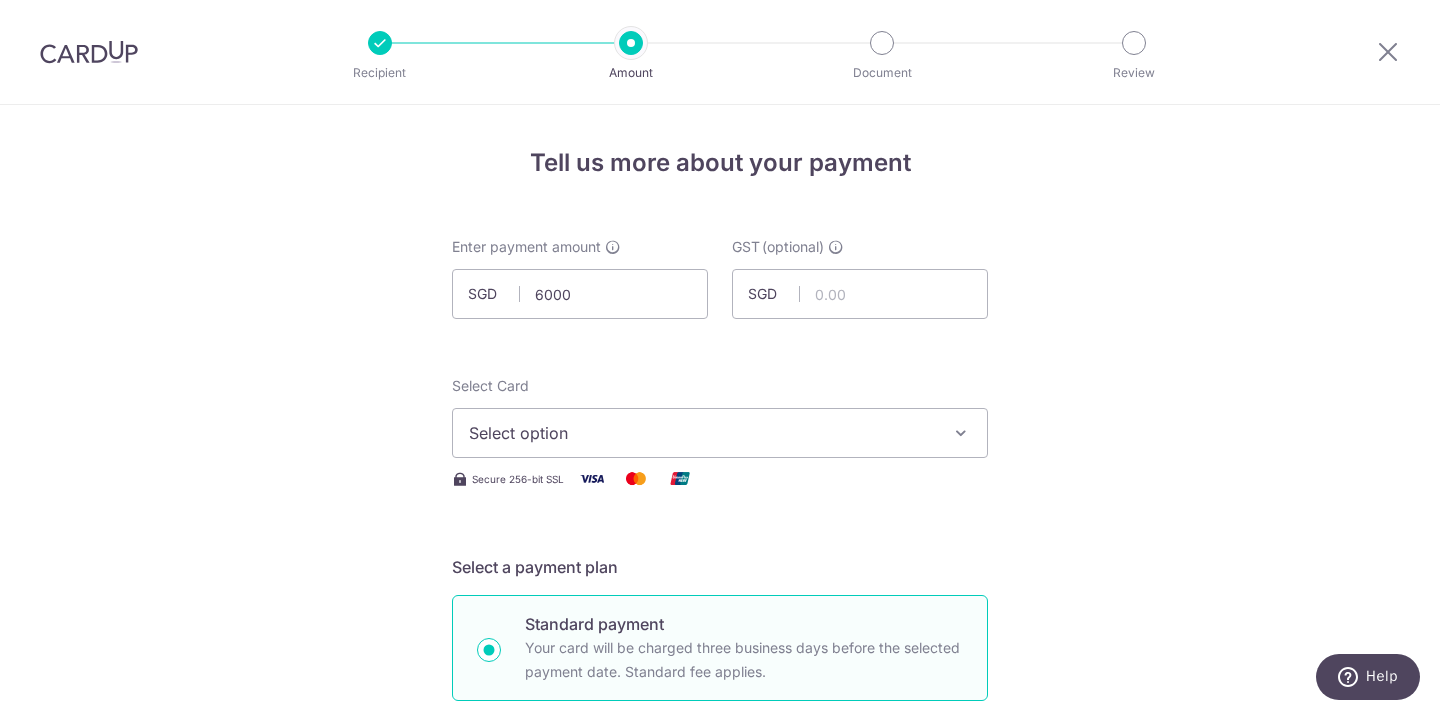 type on "6,000.00" 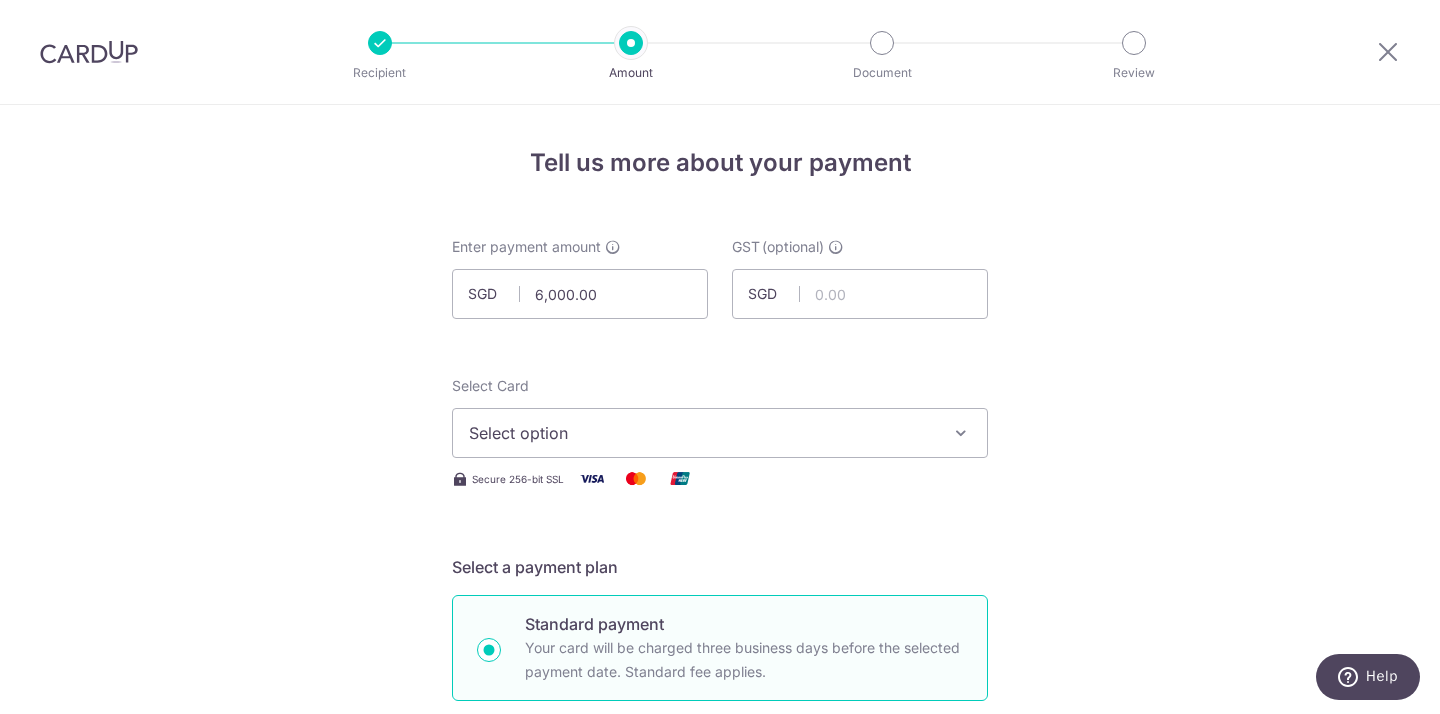 click on "Tell us more about your payment
Enter payment amount
SGD
6,000.00
6000.00
GST
(optional)
SGD
Select Card
Select option
Add credit card
Your Cards
**** 8006
**** 6933
**** 5185
**** 0262
**** 3504" at bounding box center (720, 1076) 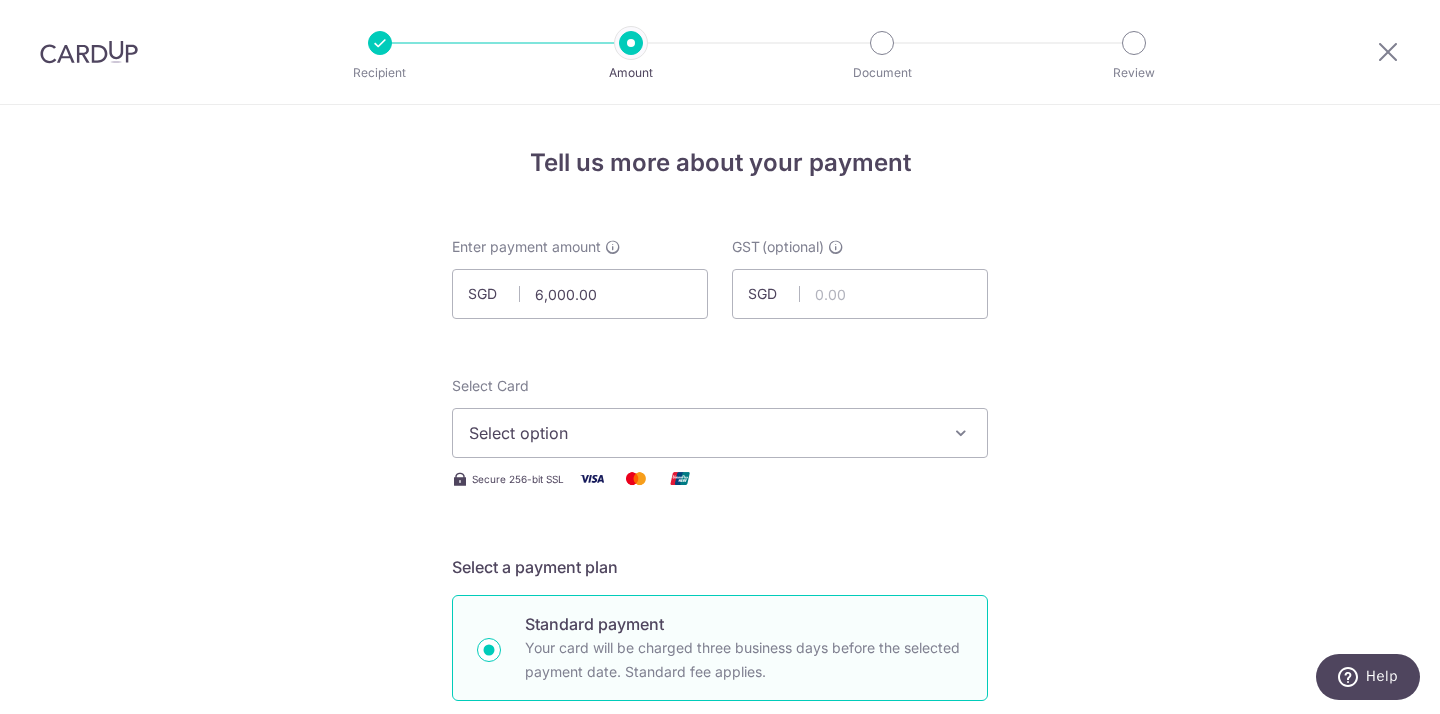 click on "Select option" at bounding box center [702, 433] 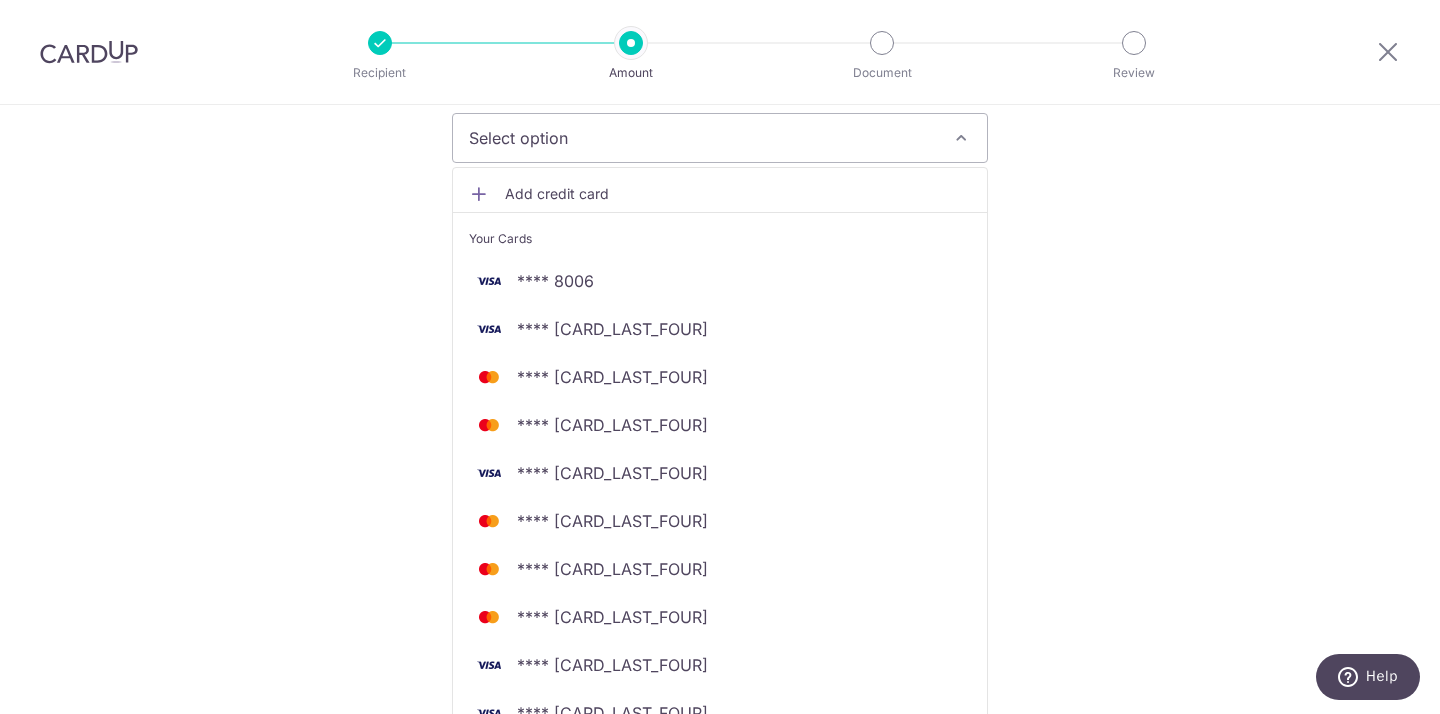 scroll, scrollTop: 389, scrollLeft: 0, axis: vertical 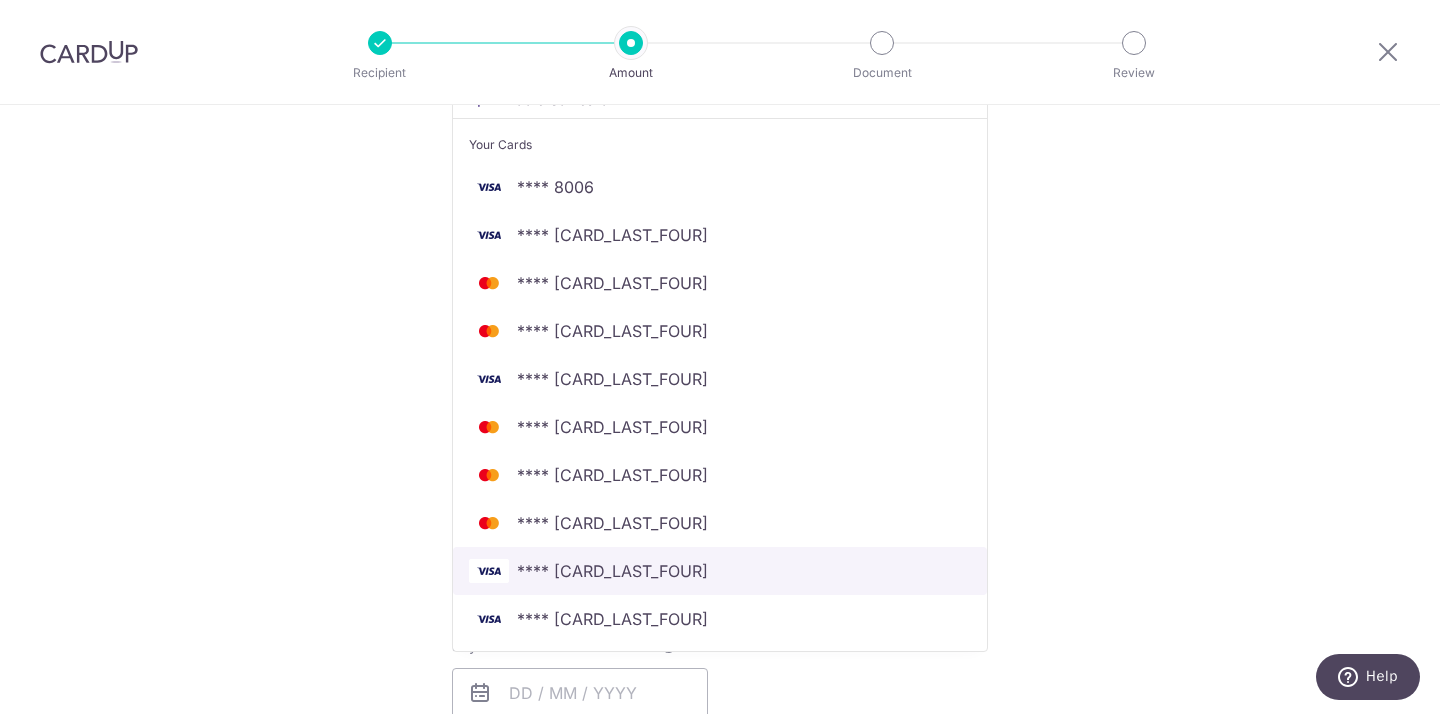 click on "**** 1622" at bounding box center [720, 571] 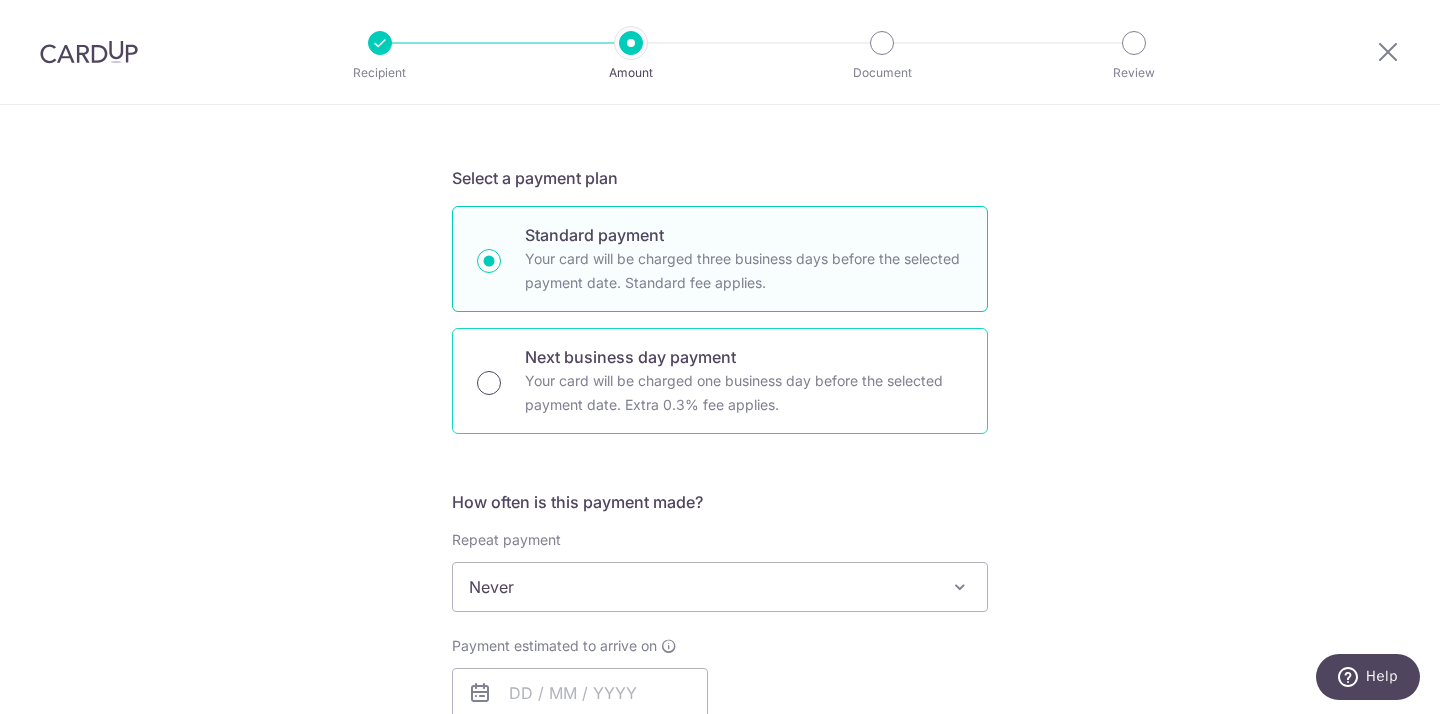 click on "Next business day payment
Your card will be charged one business day before the selected payment date. Extra 0.3% fee applies." at bounding box center (489, 383) 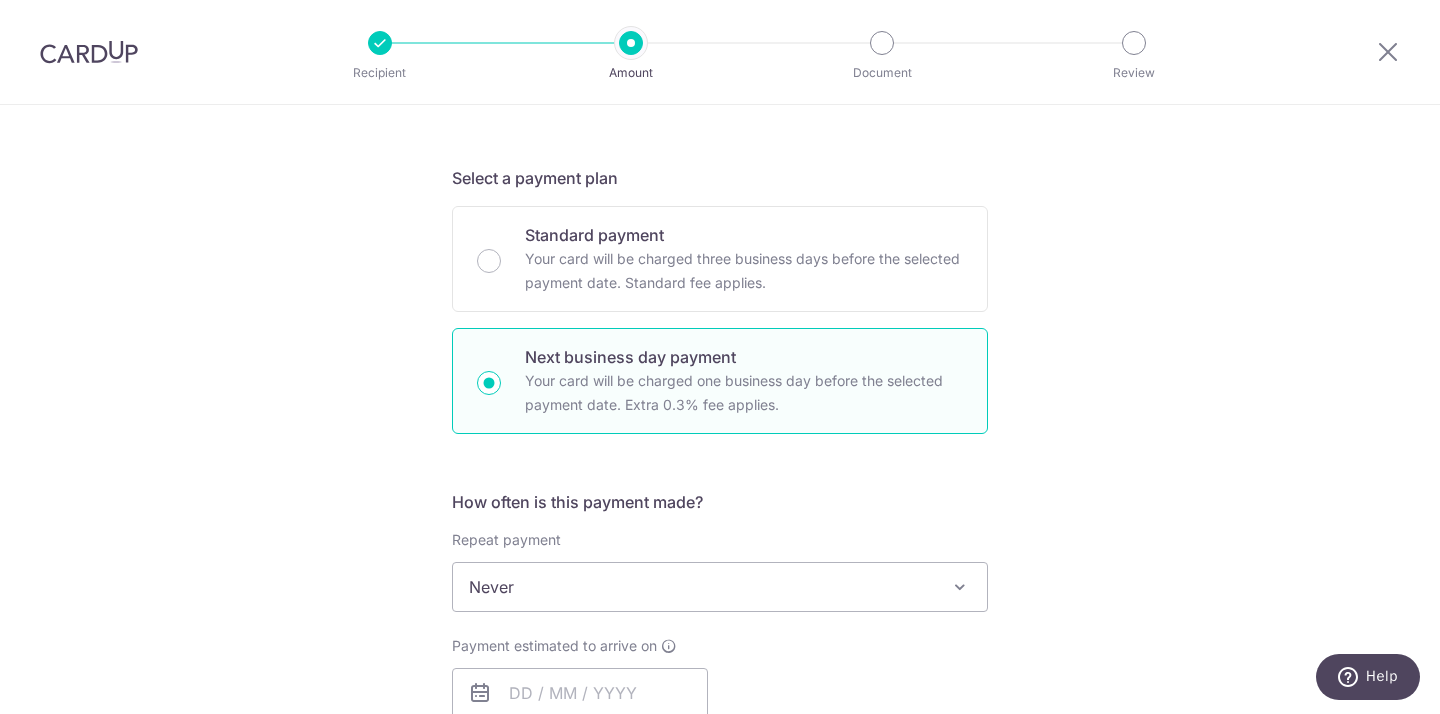 click on "Tell us more about your payment
Enter payment amount
SGD
6,000.00
6000.00
GST
(optional)
SGD
Select Card
**** 1622
Add credit card
Your Cards
**** 8006
**** 6933
**** 5185
**** 0262
**** 3504" at bounding box center [720, 722] 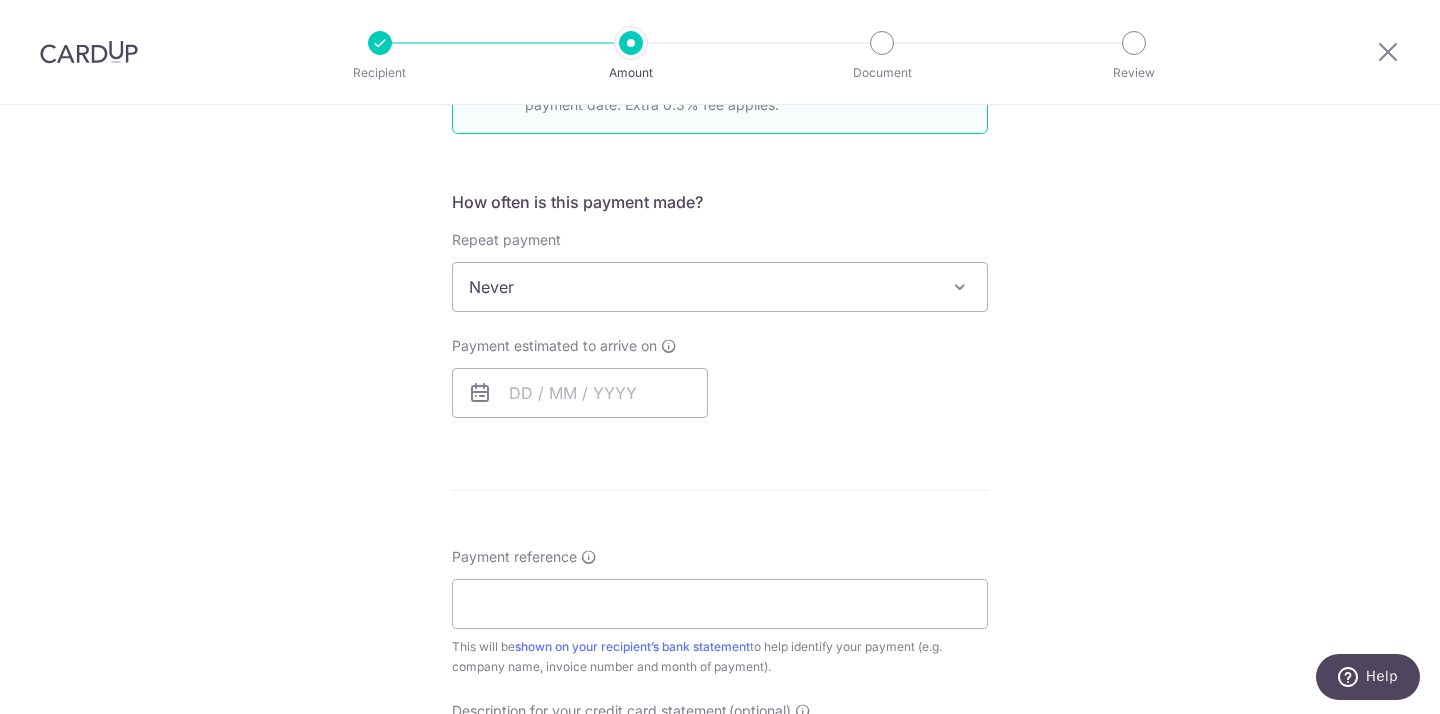 scroll, scrollTop: 782, scrollLeft: 0, axis: vertical 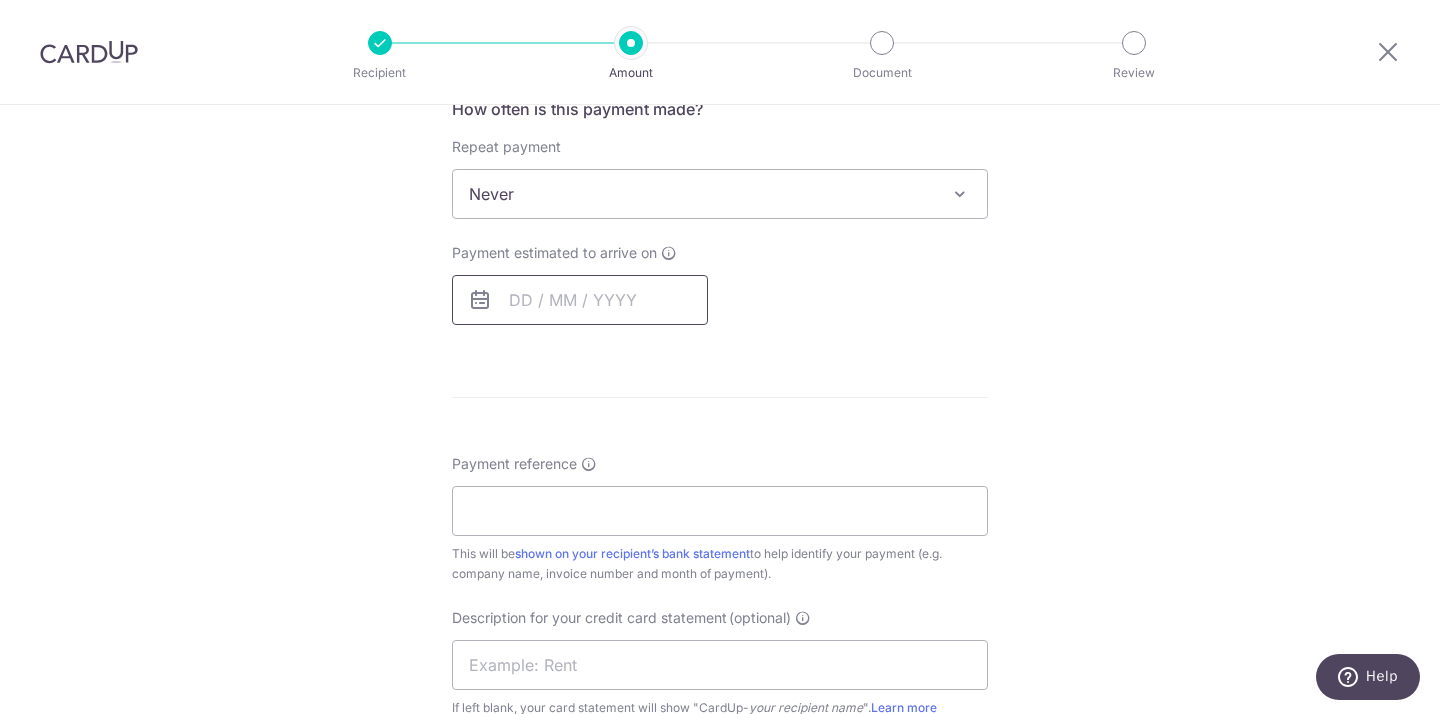 click at bounding box center (580, 300) 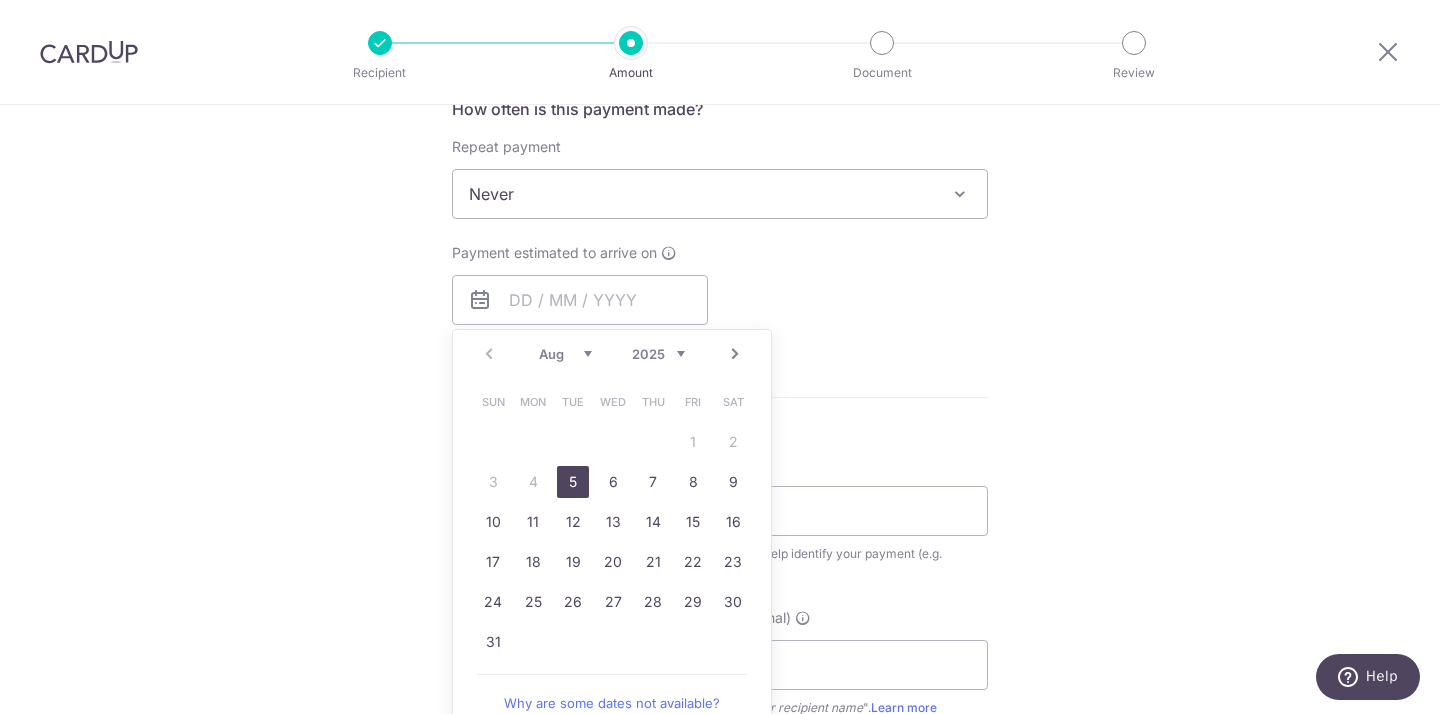 click on "5" at bounding box center [573, 482] 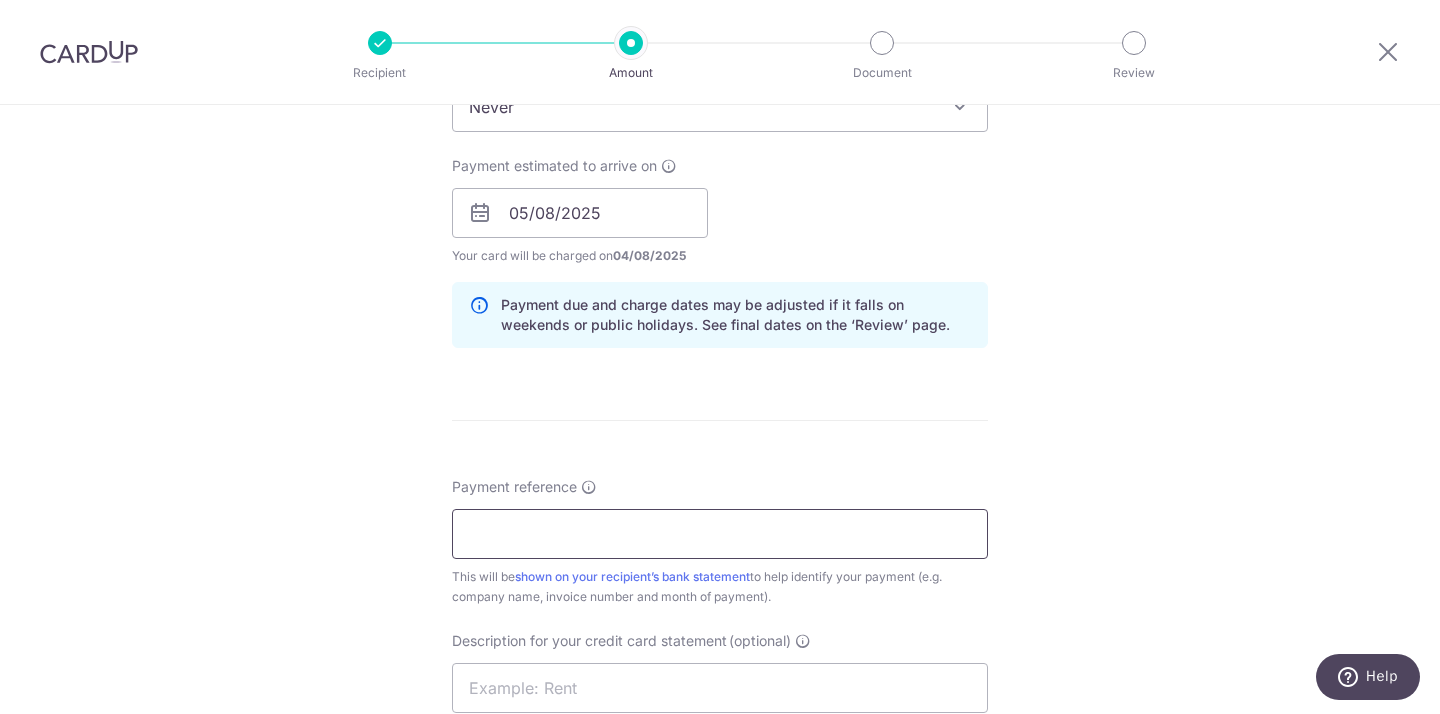 scroll, scrollTop: 915, scrollLeft: 0, axis: vertical 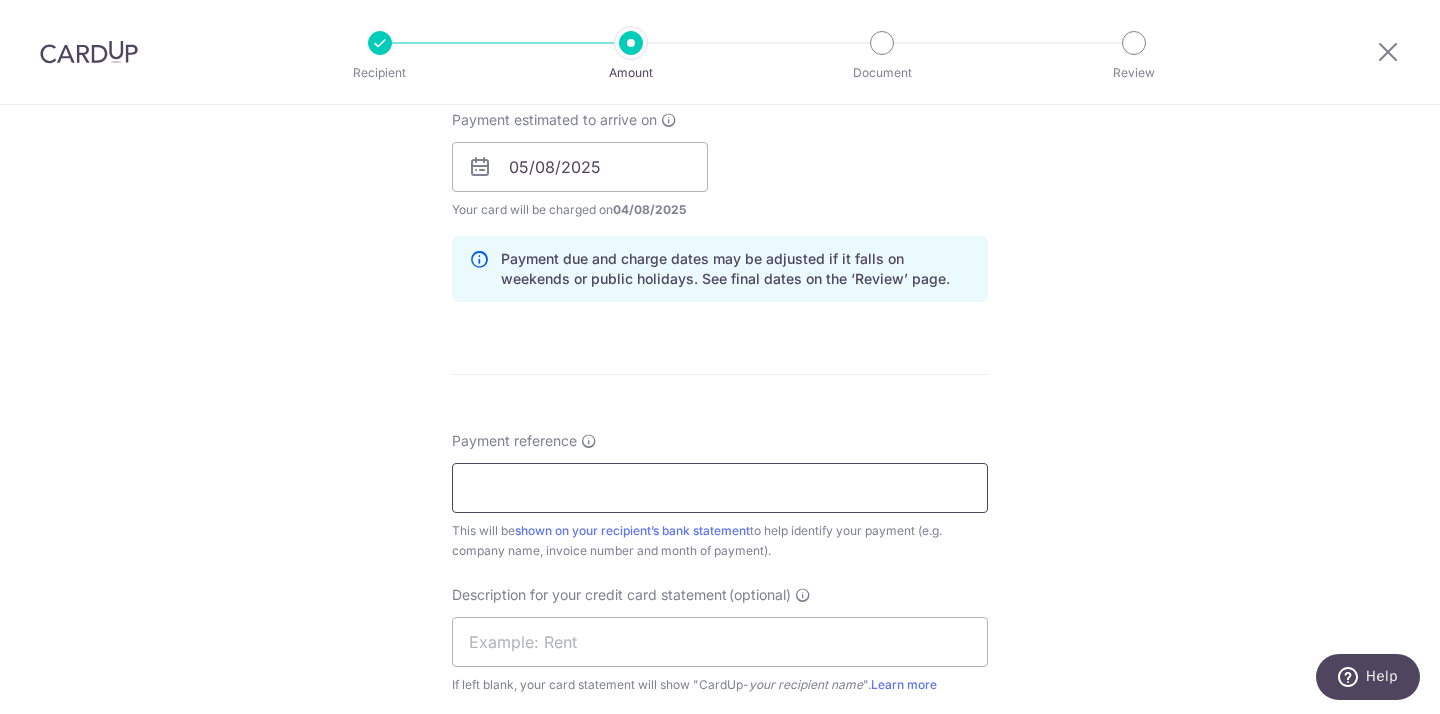 click on "Payment reference" at bounding box center (720, 488) 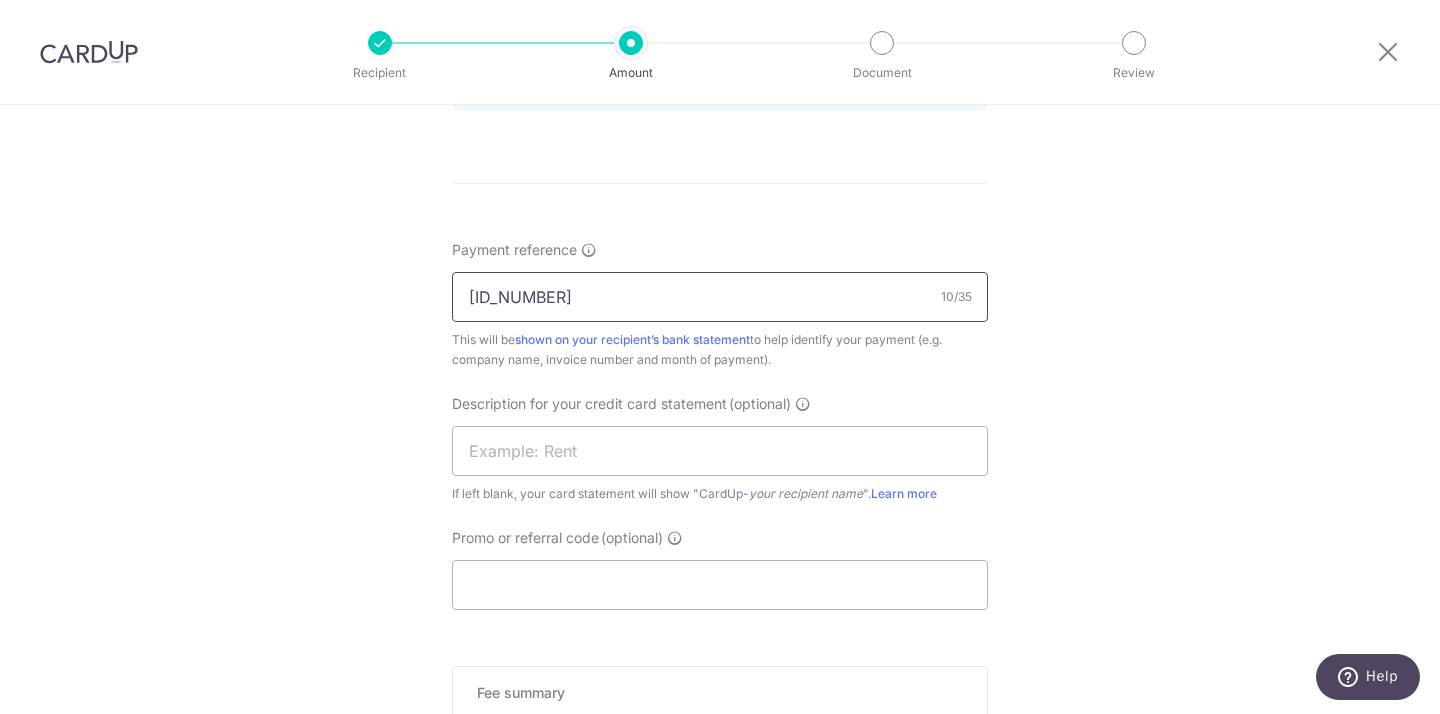 scroll, scrollTop: 1112, scrollLeft: 0, axis: vertical 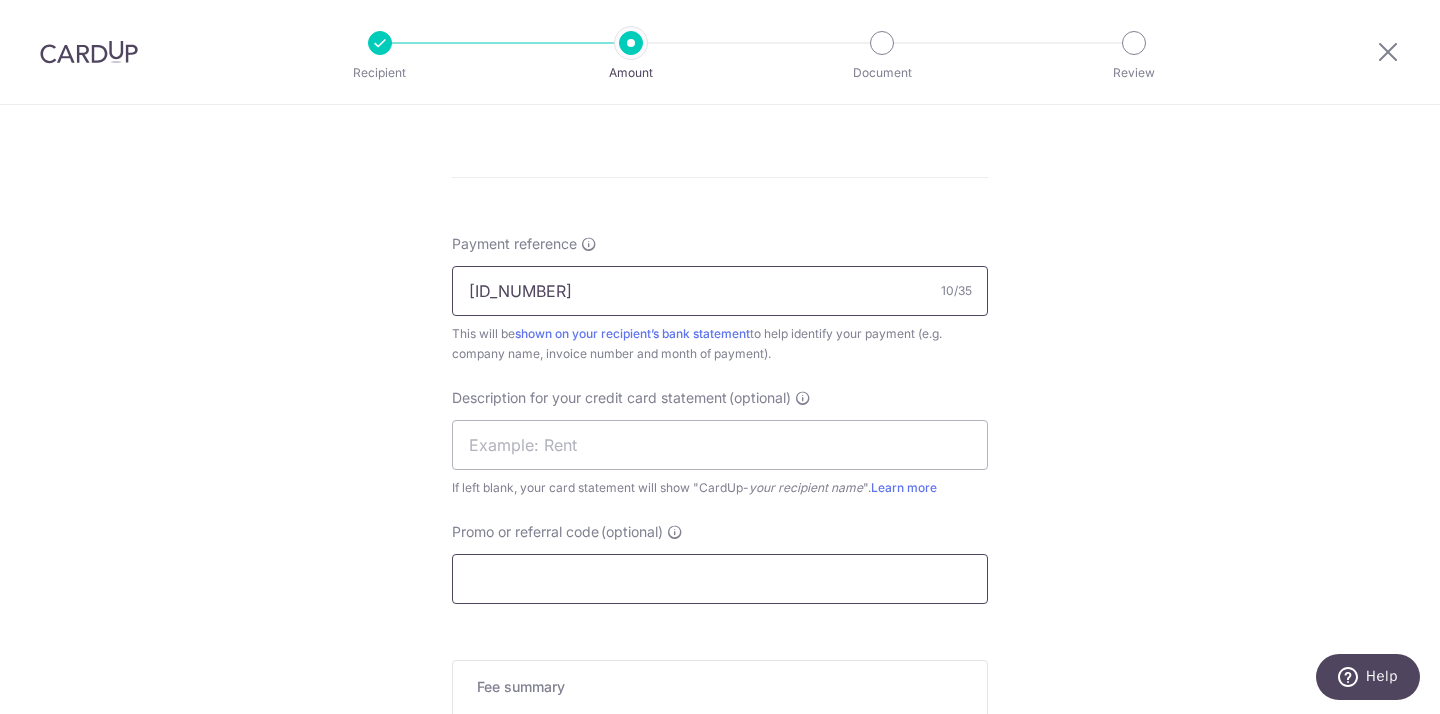 type on "[CREDIT_CARD]" 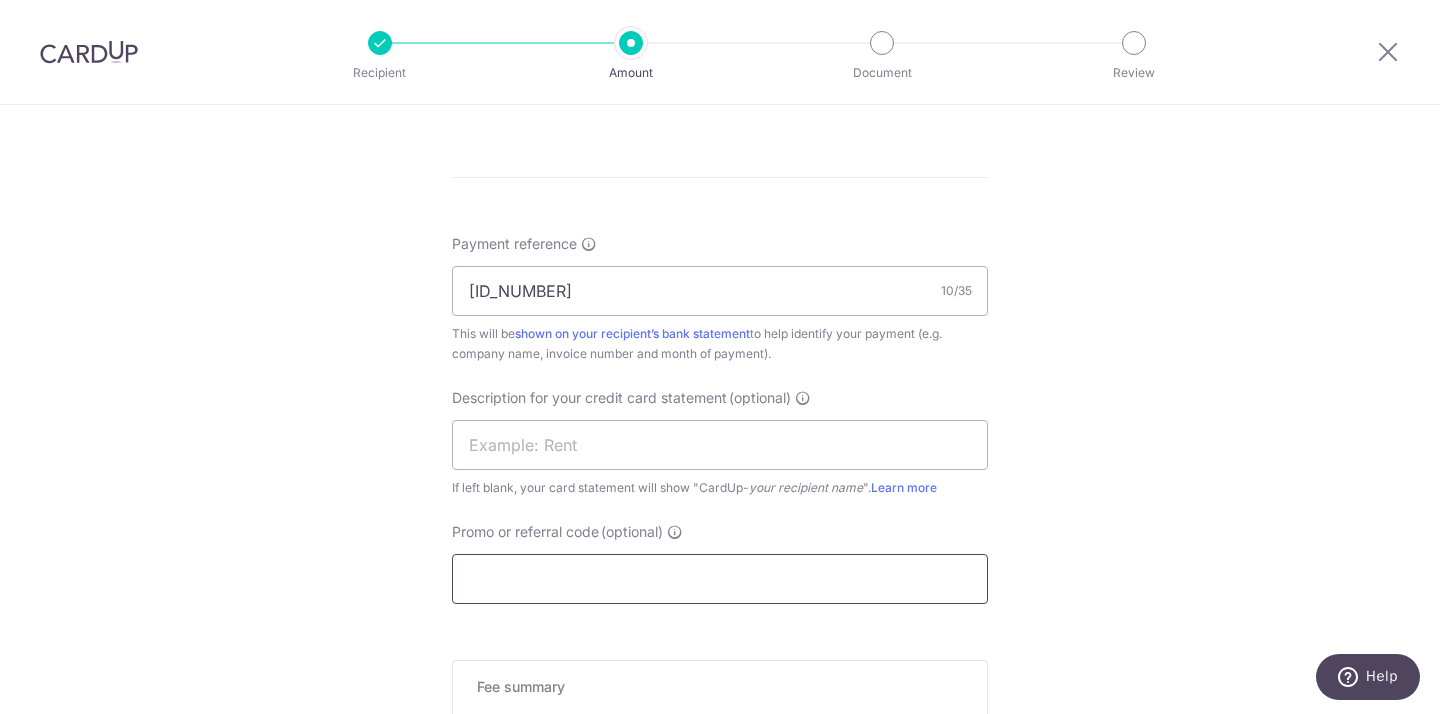 click on "Promo or referral code
(optional)" at bounding box center (720, 579) 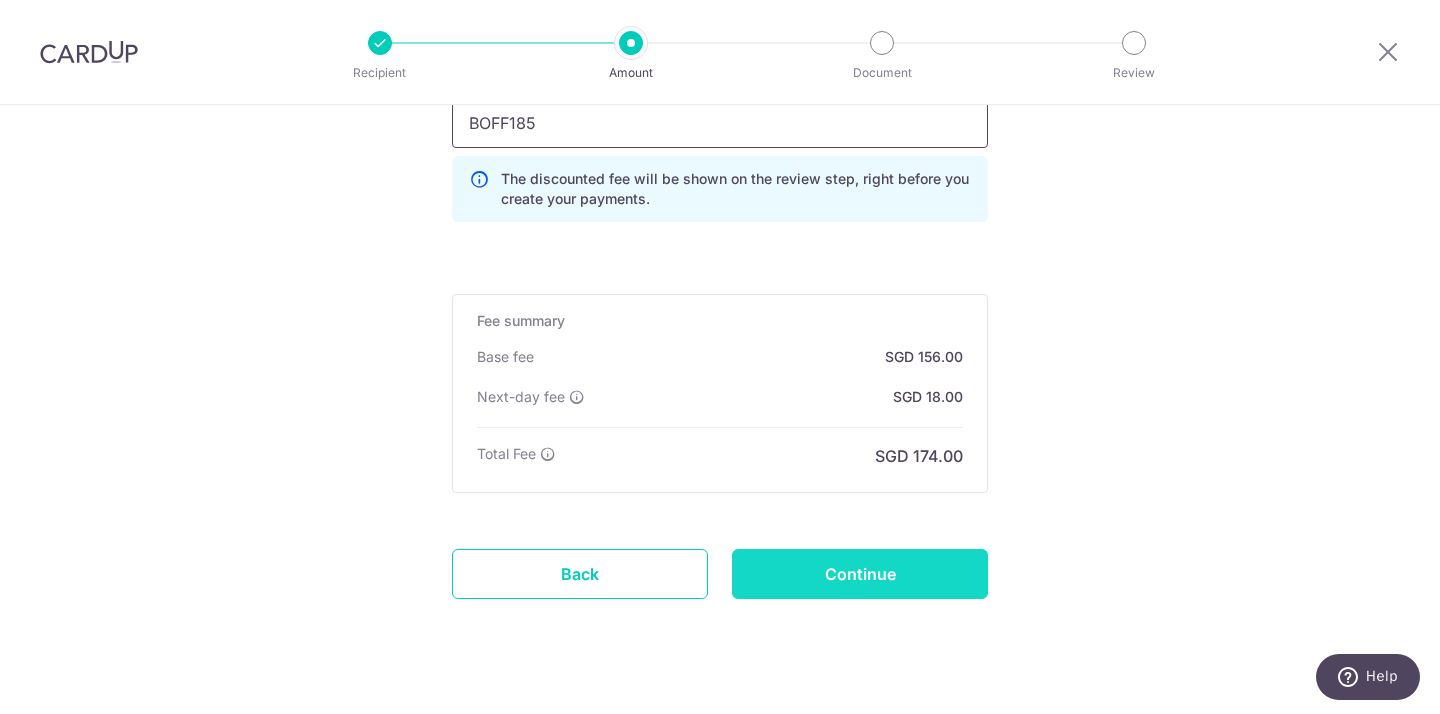 scroll, scrollTop: 1588, scrollLeft: 0, axis: vertical 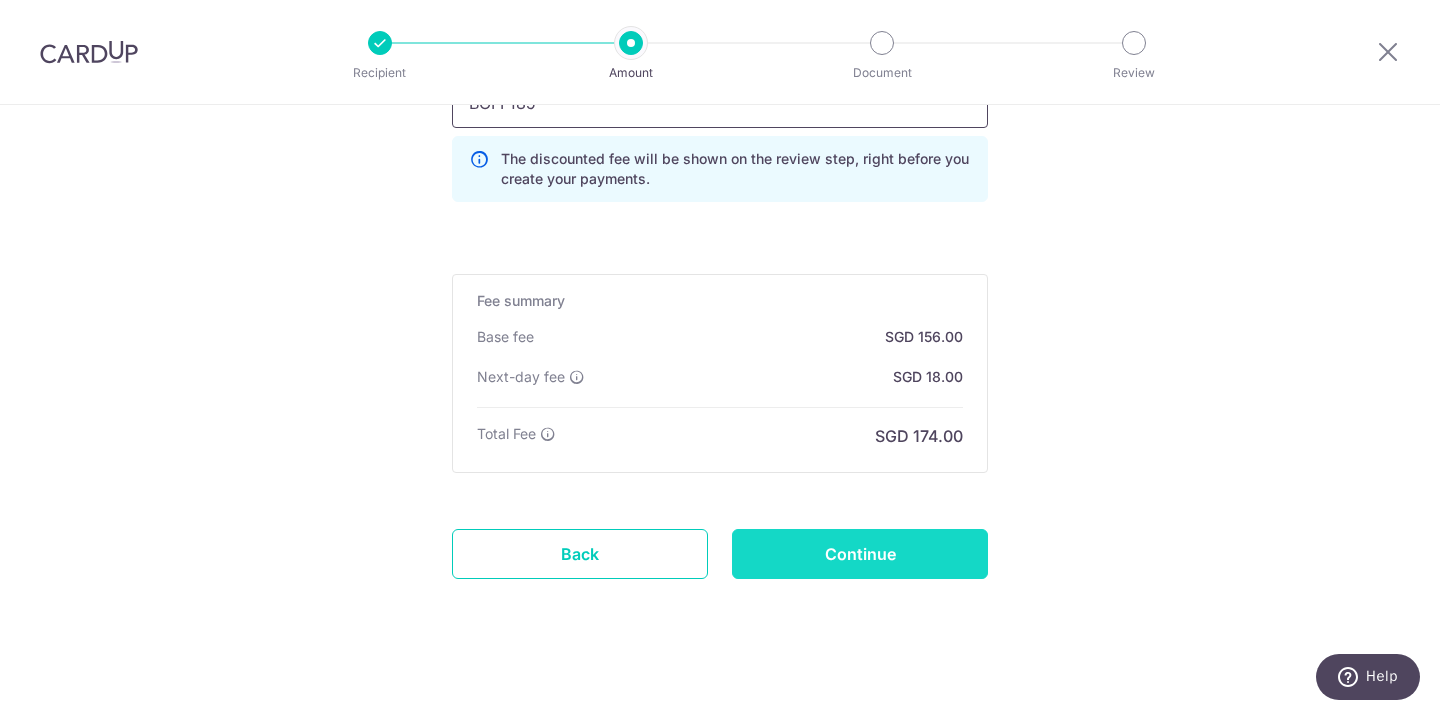 type on "BOFF185" 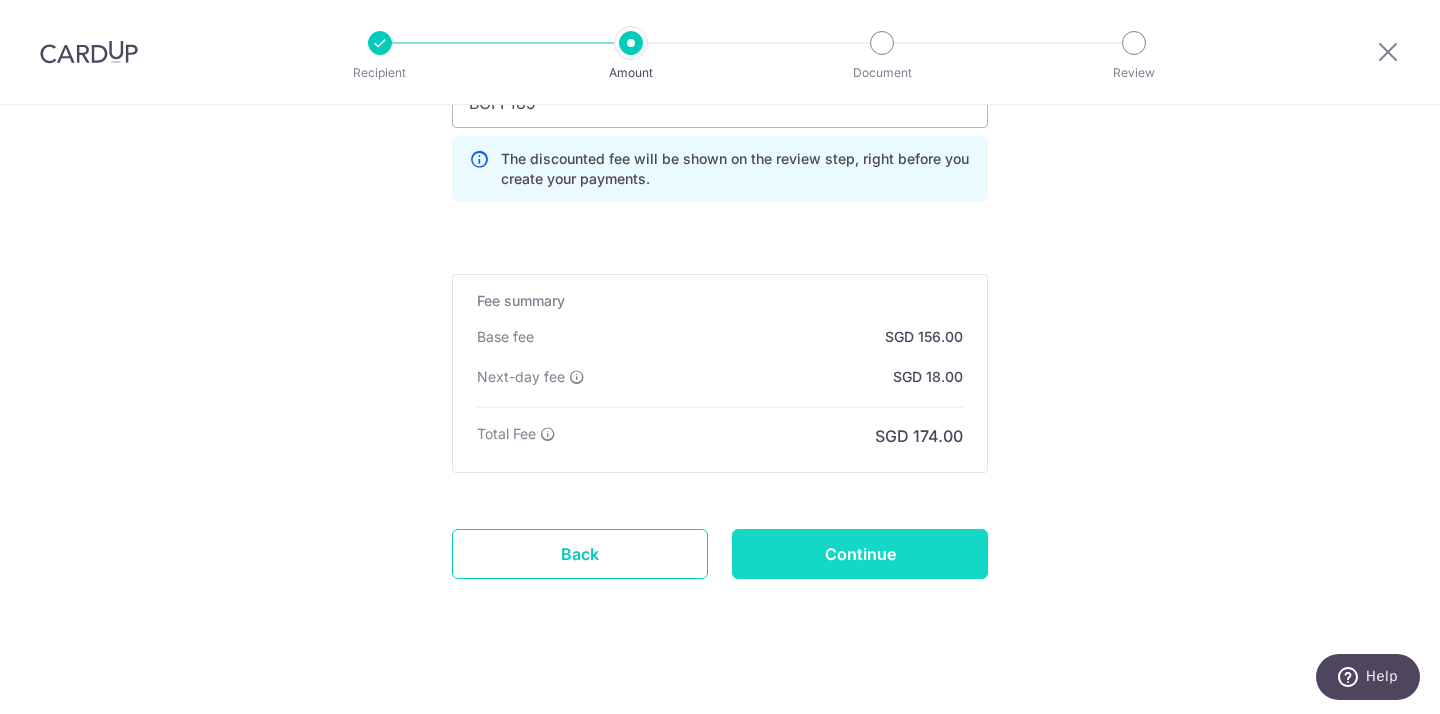 click on "Continue" at bounding box center (860, 554) 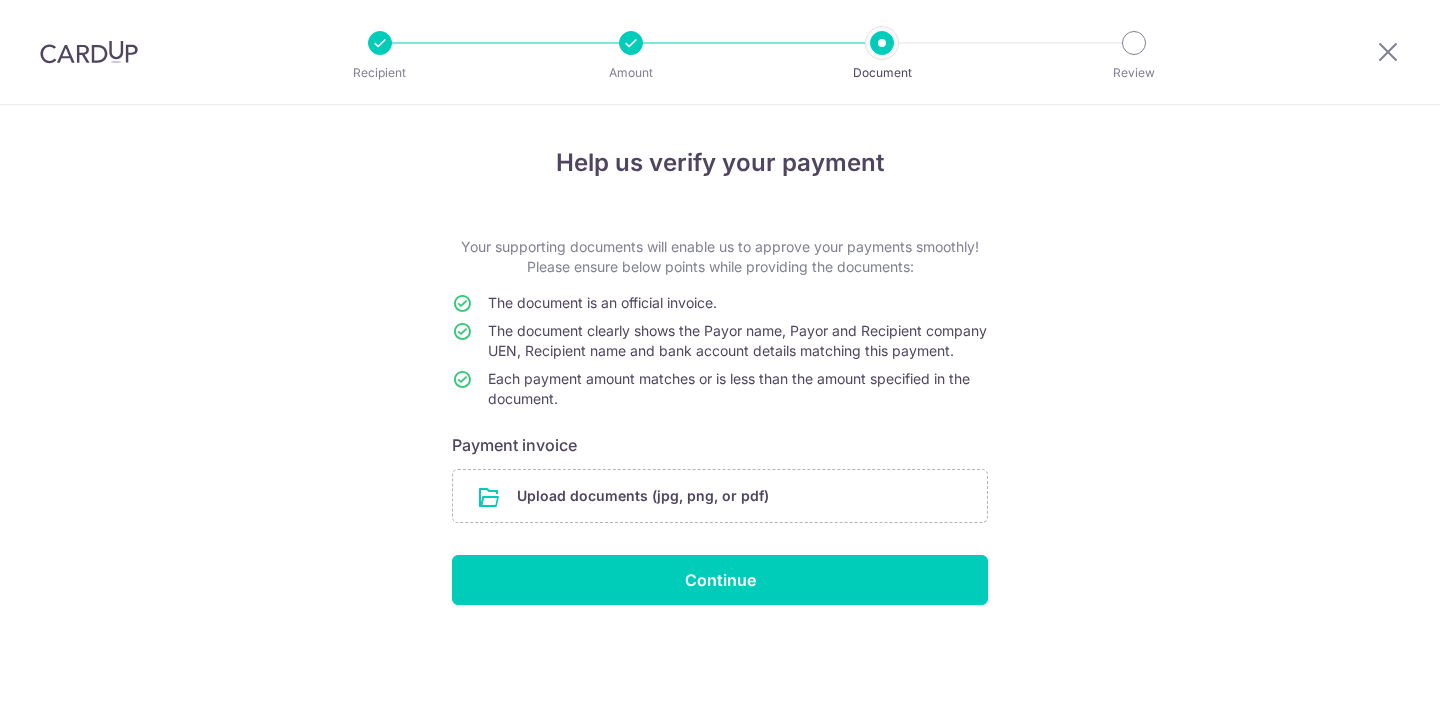 scroll, scrollTop: 0, scrollLeft: 0, axis: both 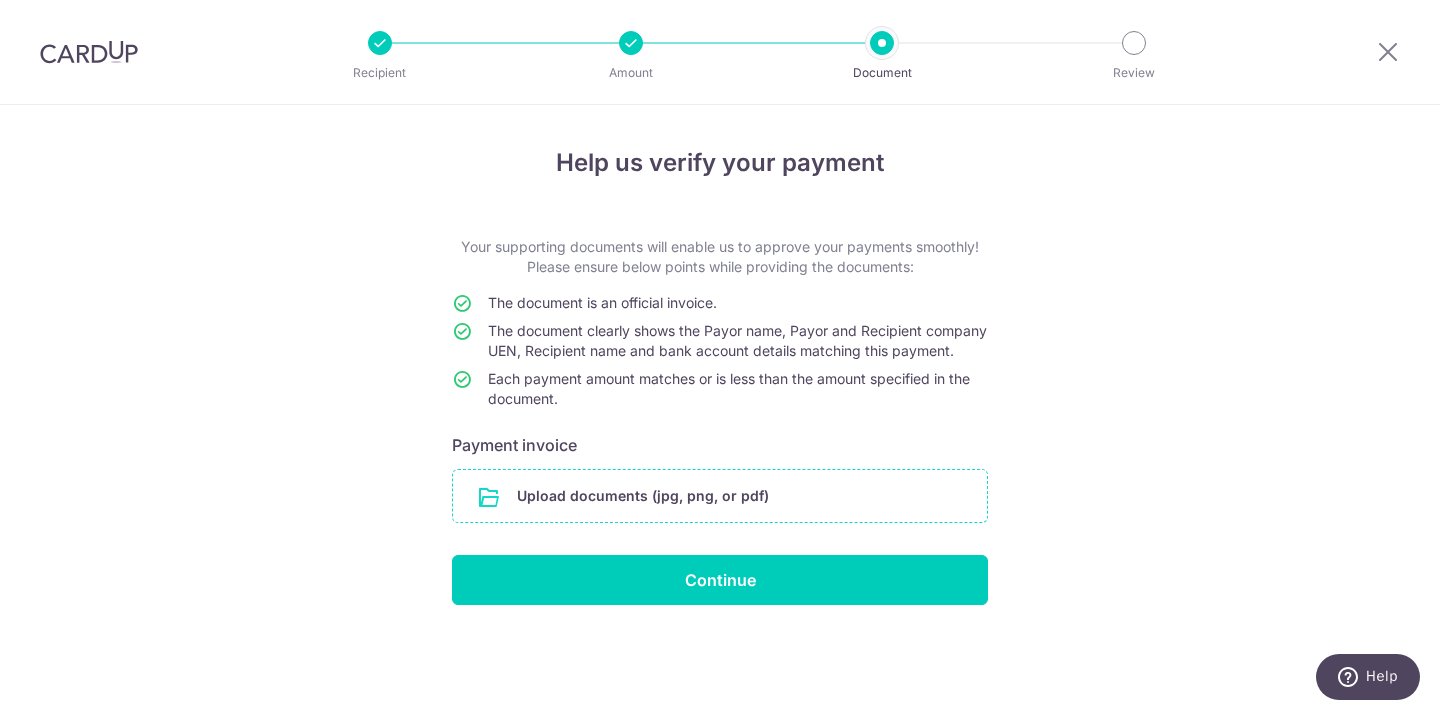 click at bounding box center (720, 496) 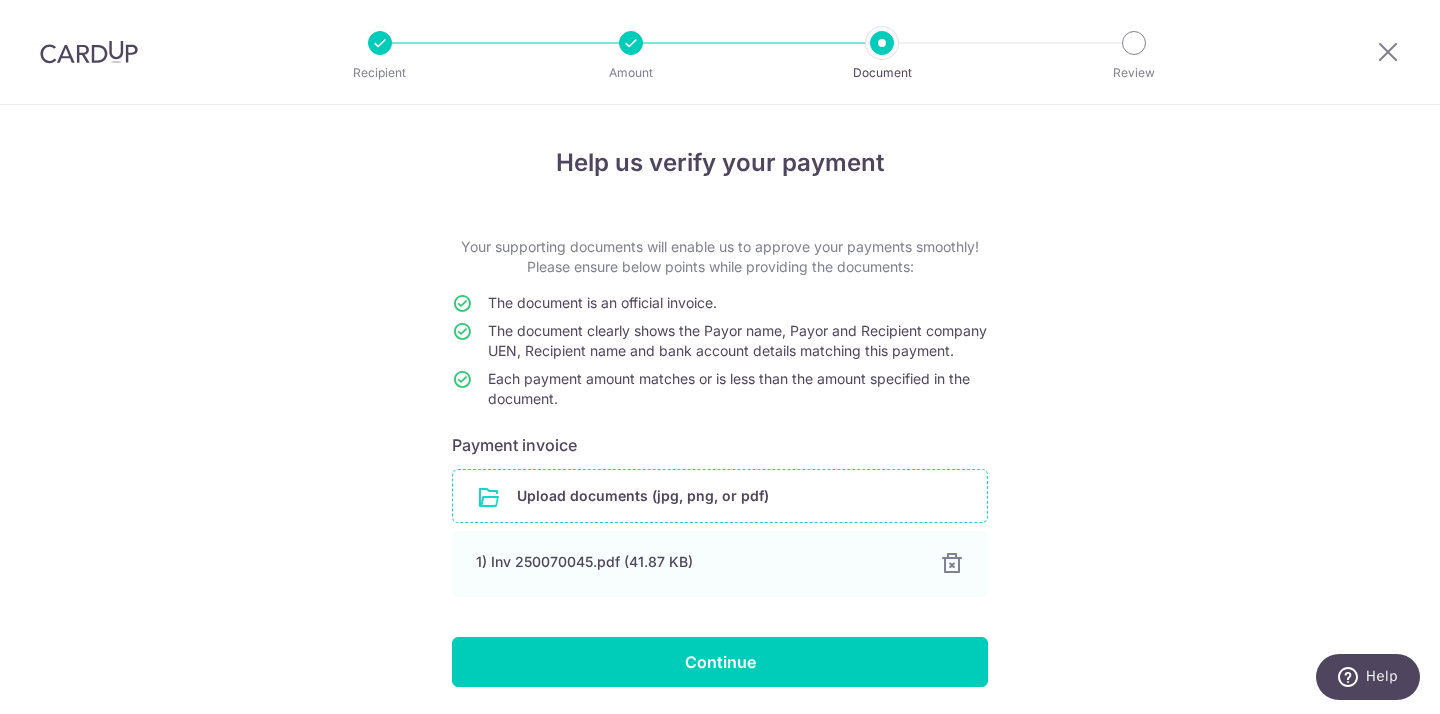 scroll, scrollTop: 87, scrollLeft: 0, axis: vertical 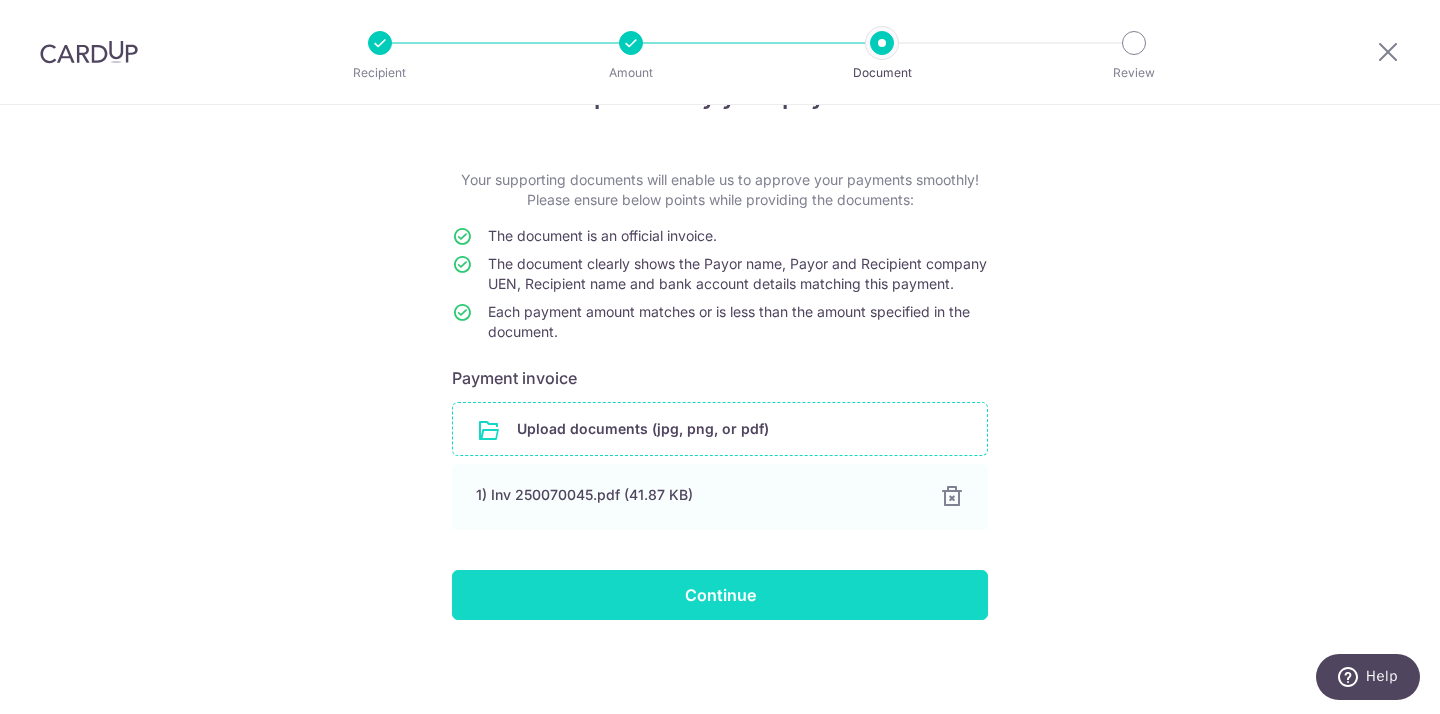 click on "Continue" at bounding box center (720, 595) 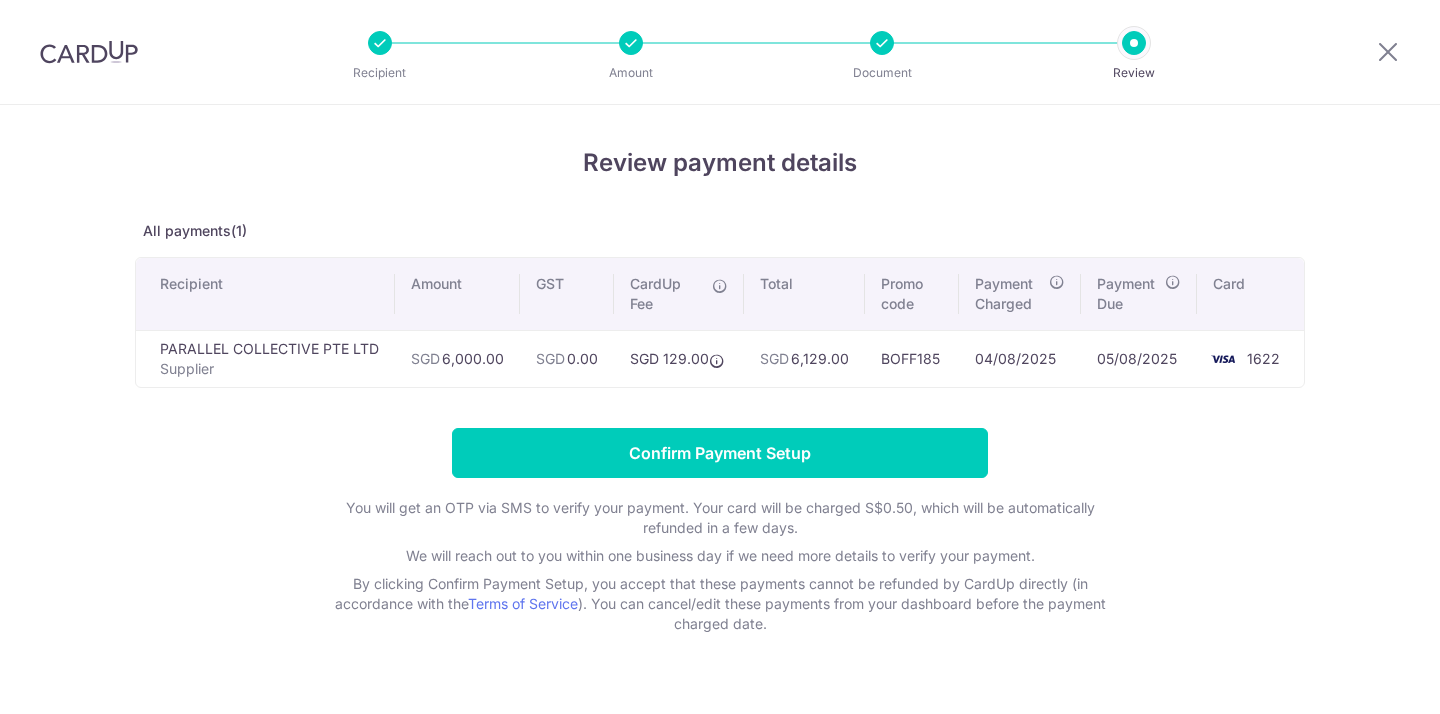 scroll, scrollTop: 0, scrollLeft: 0, axis: both 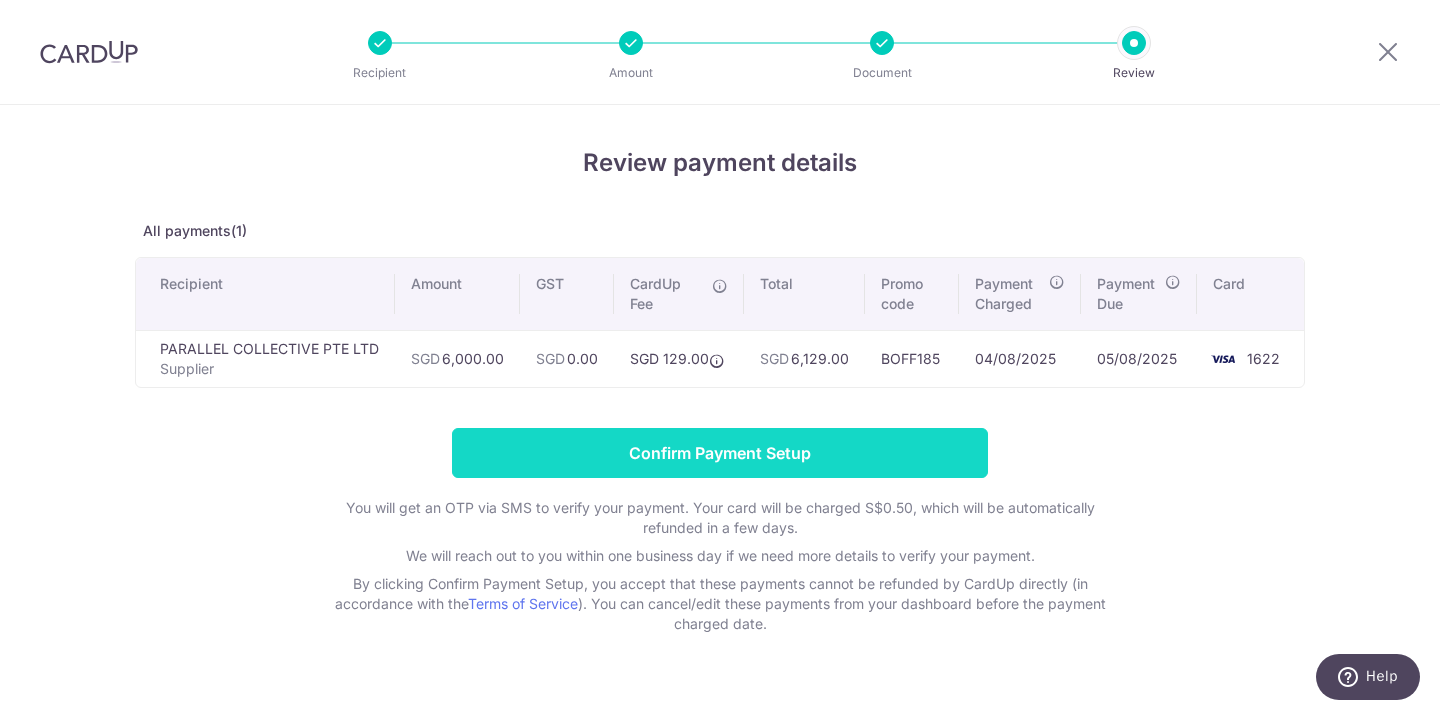 click on "Confirm Payment Setup" at bounding box center (720, 453) 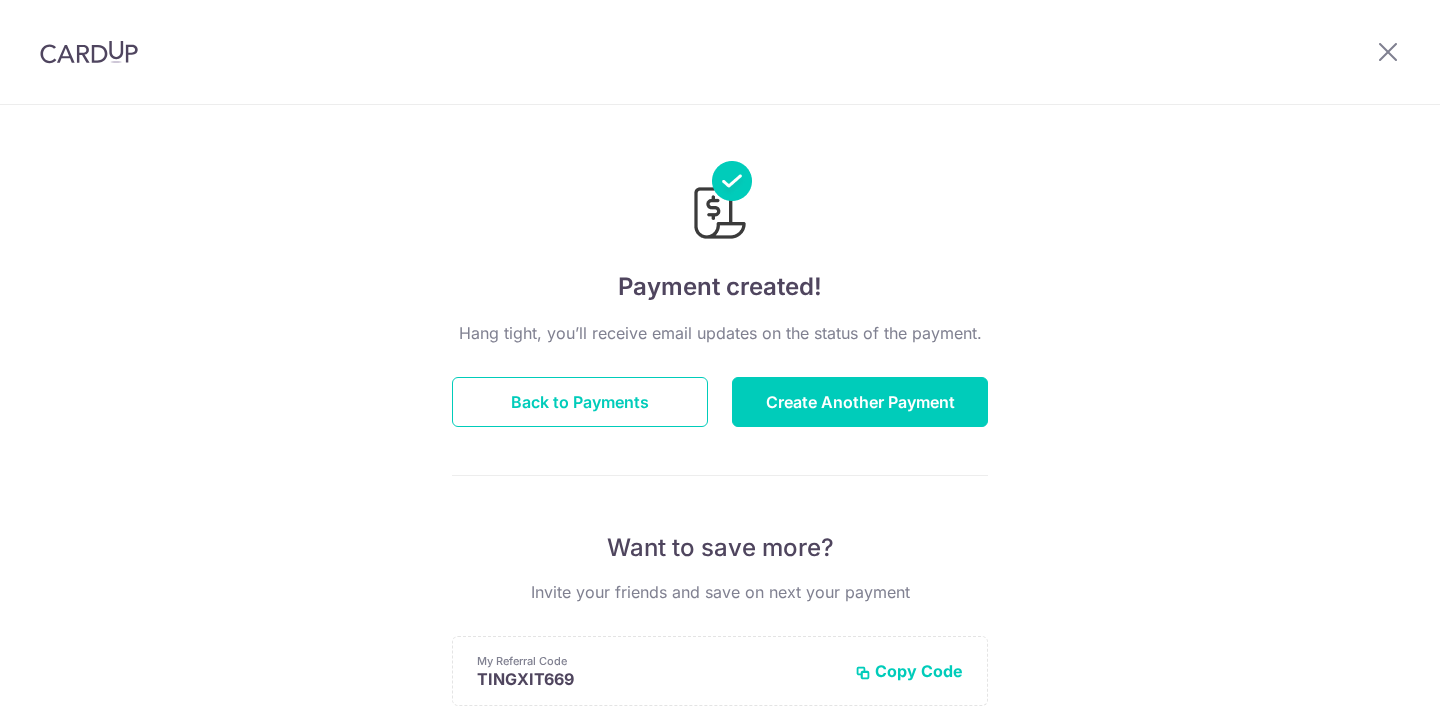 scroll, scrollTop: 0, scrollLeft: 0, axis: both 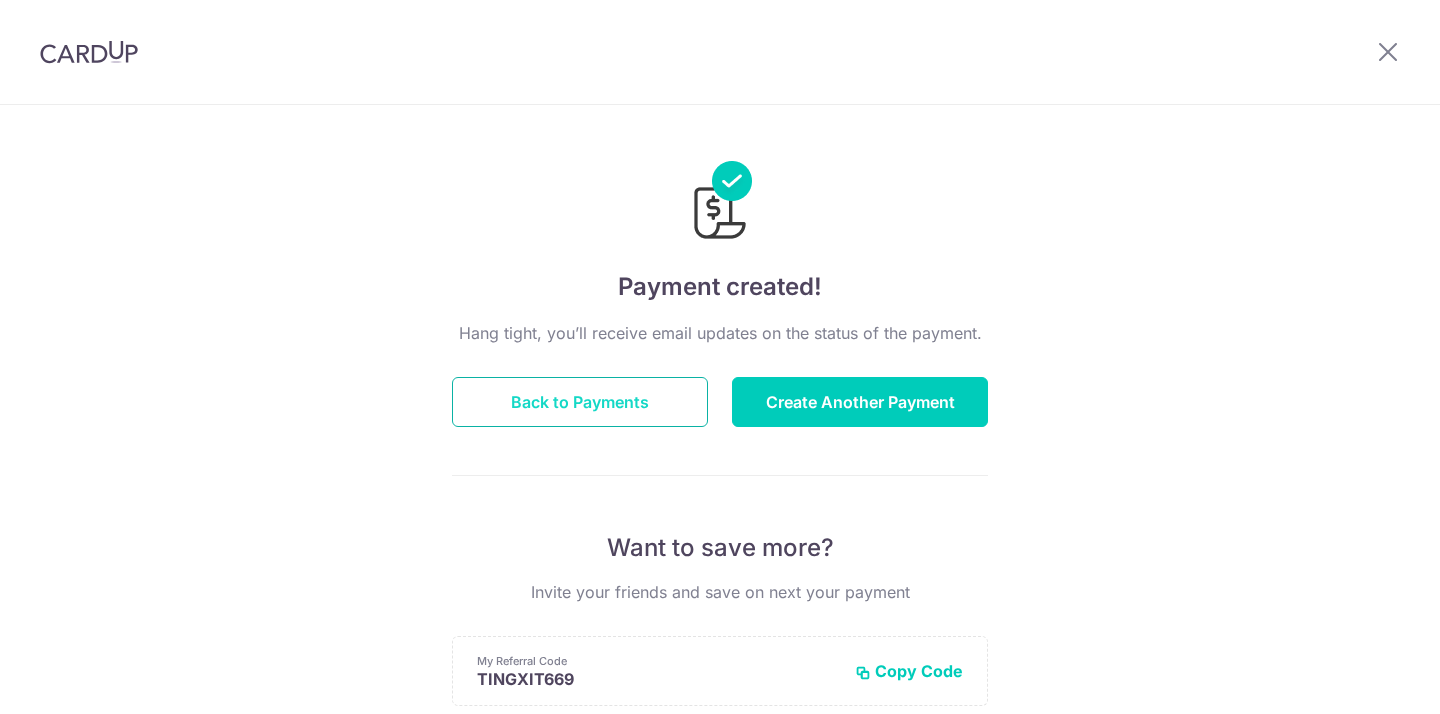 click on "Back to Payments" at bounding box center [580, 402] 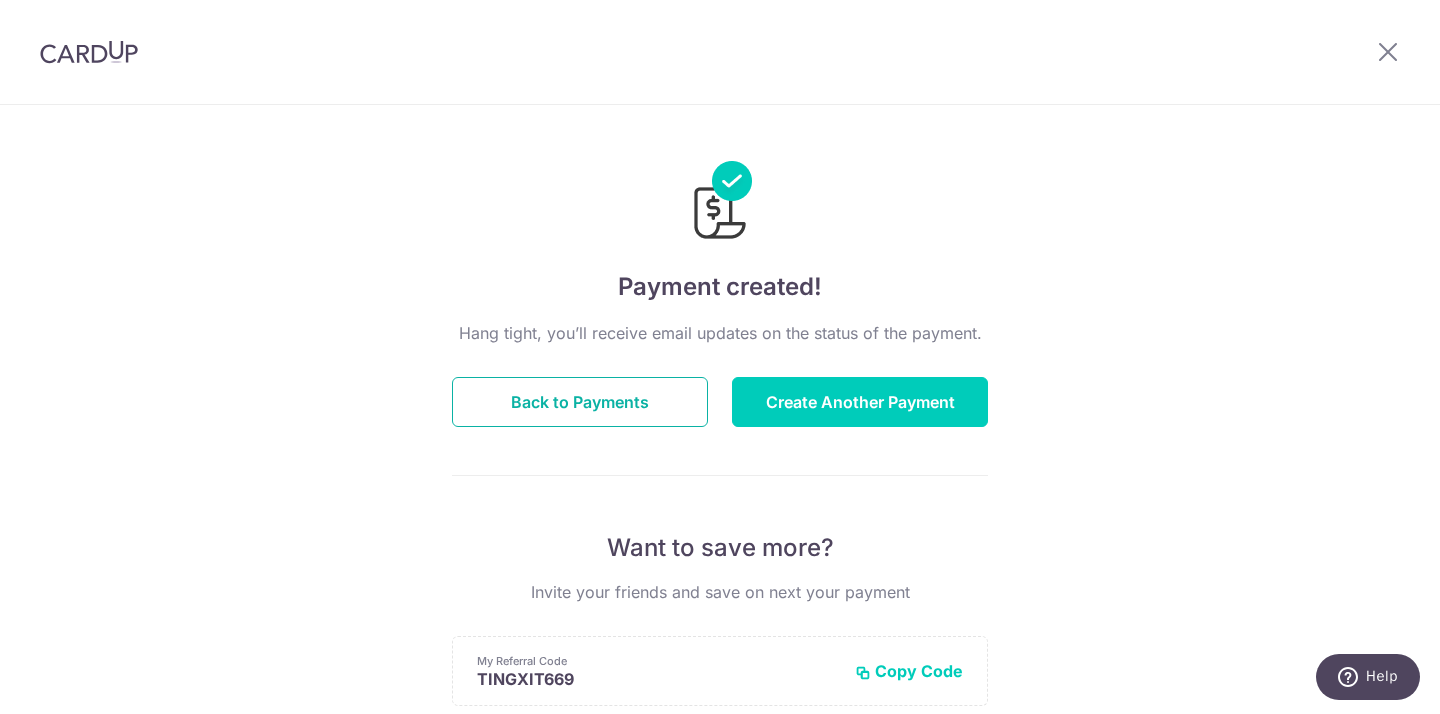 scroll, scrollTop: 210, scrollLeft: 0, axis: vertical 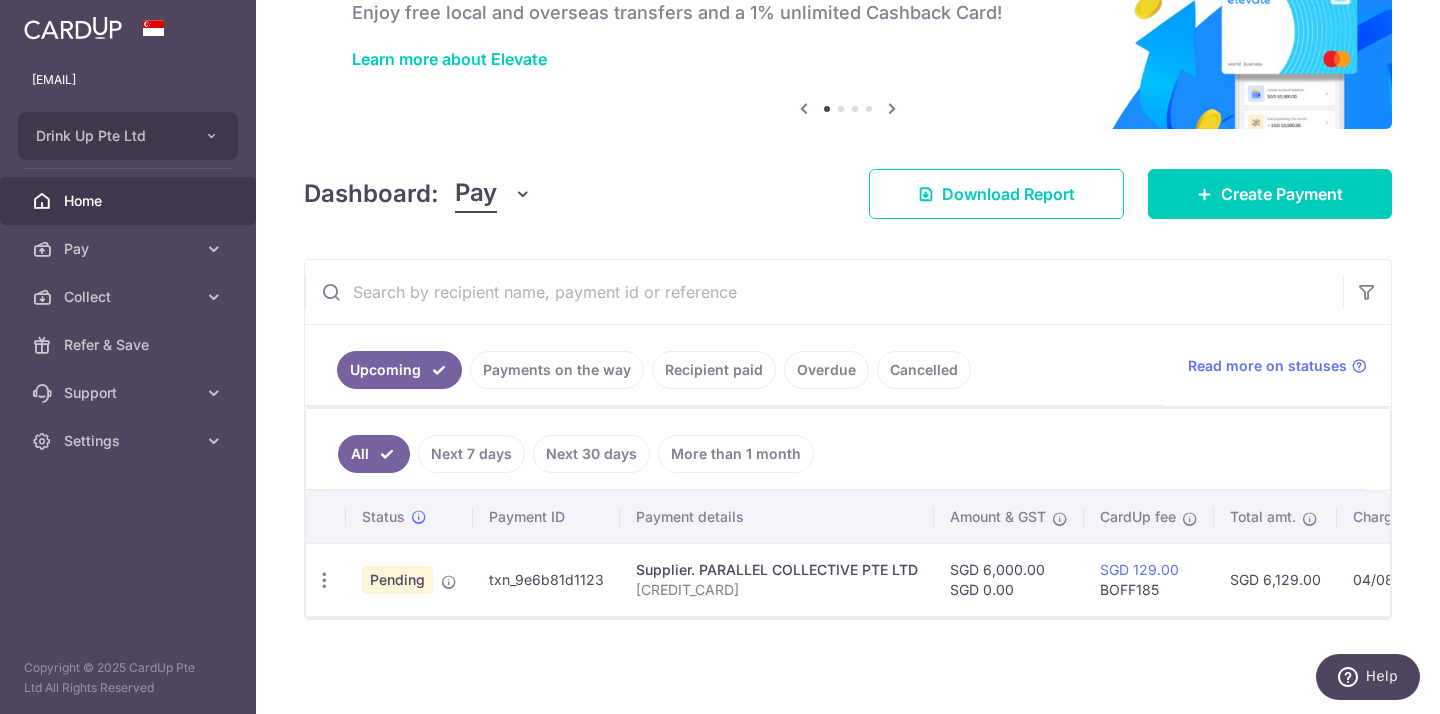 drag, startPoint x: 596, startPoint y: 581, endPoint x: 479, endPoint y: 581, distance: 117 